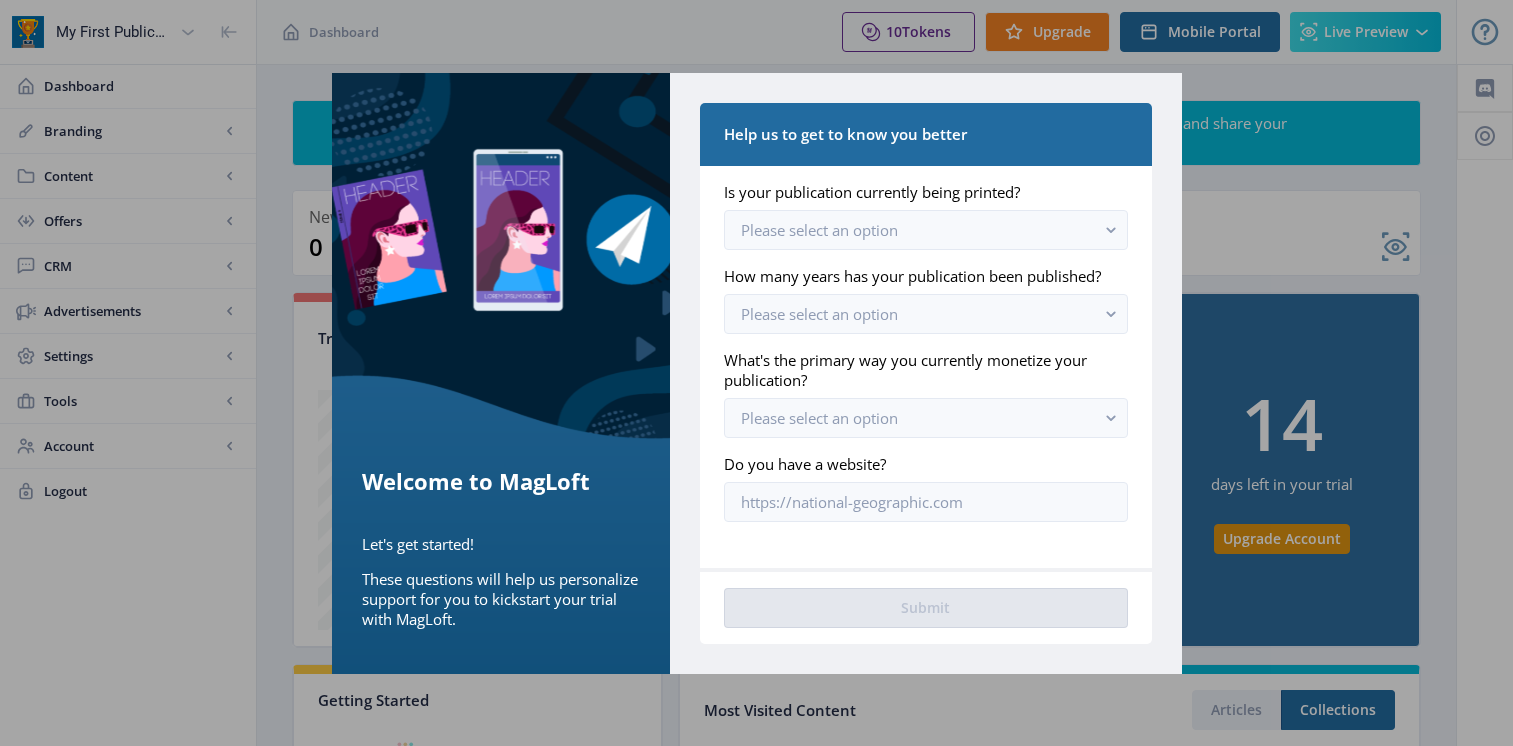 scroll, scrollTop: 0, scrollLeft: 0, axis: both 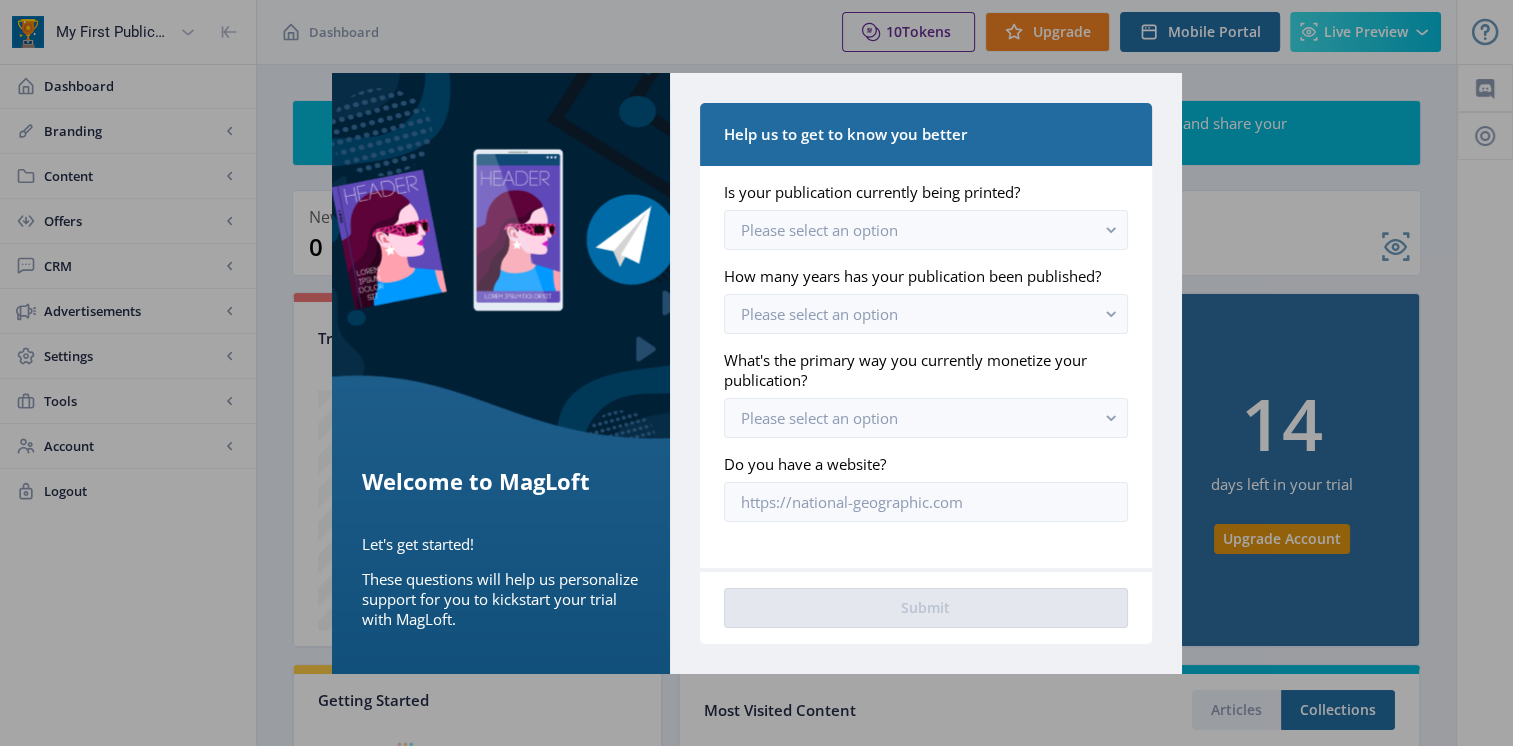 click at bounding box center [756, 373] 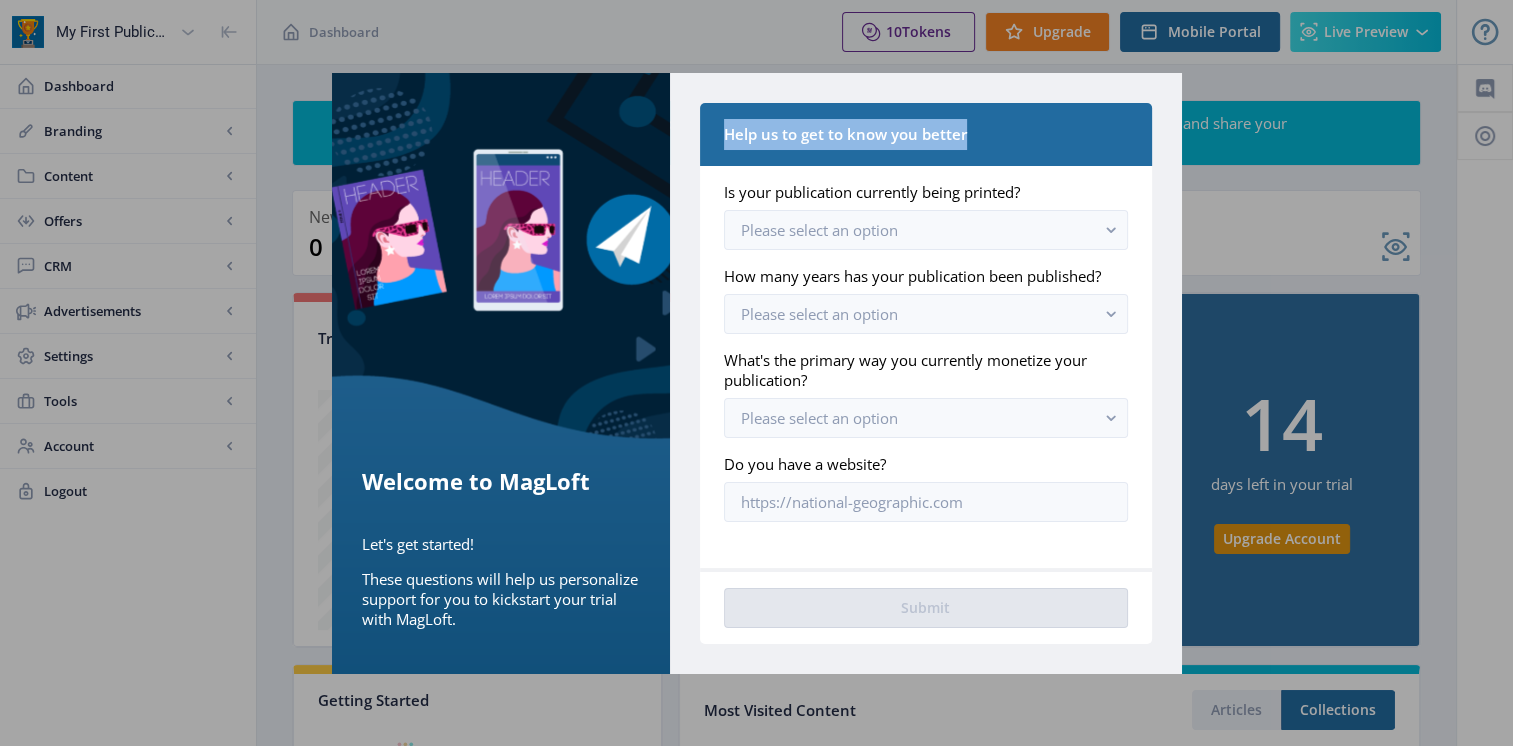 drag, startPoint x: 715, startPoint y: 133, endPoint x: 1028, endPoint y: 138, distance: 313.03995 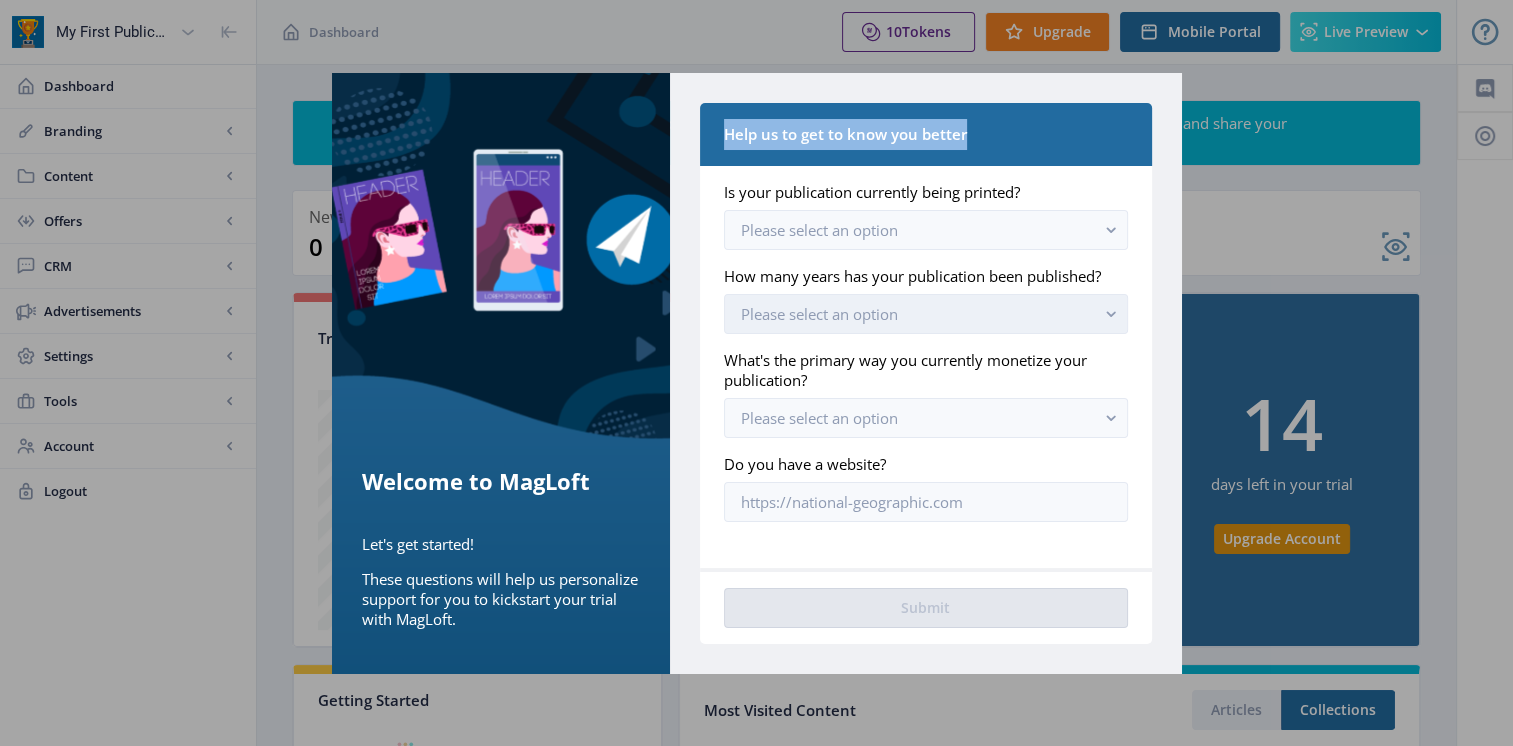 click on "Please select an option" at bounding box center (925, 314) 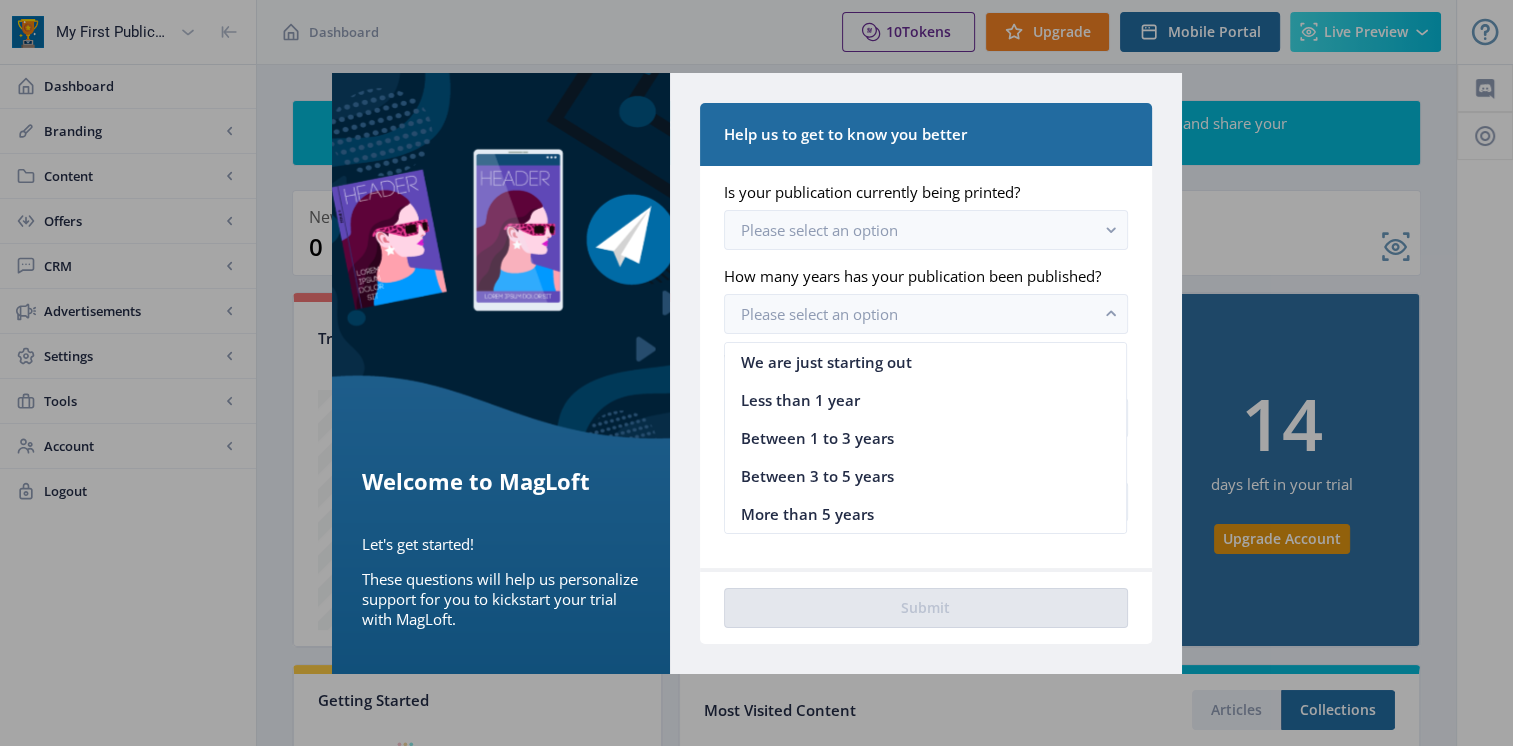 click at bounding box center [756, 373] 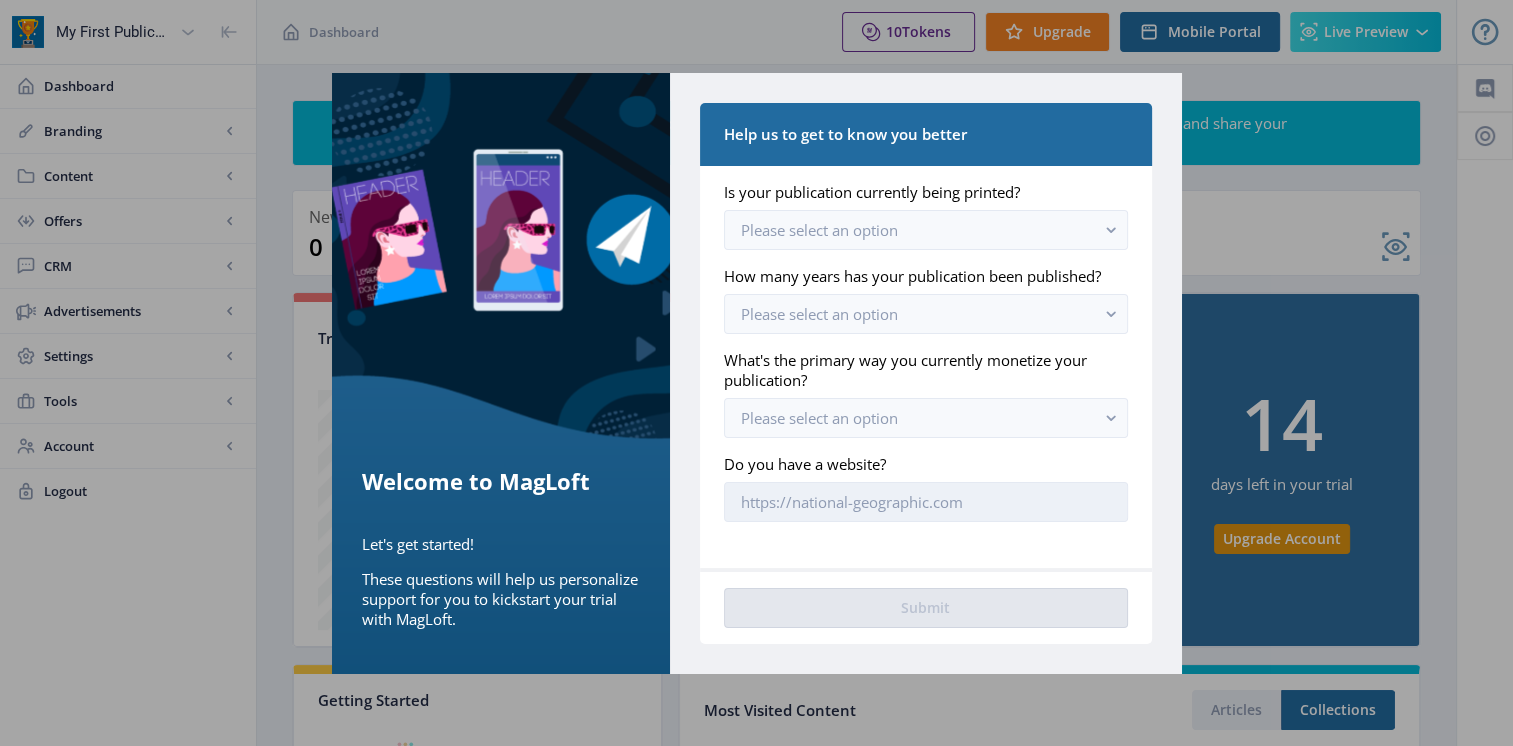 click on "Do you have a website?" at bounding box center [925, 502] 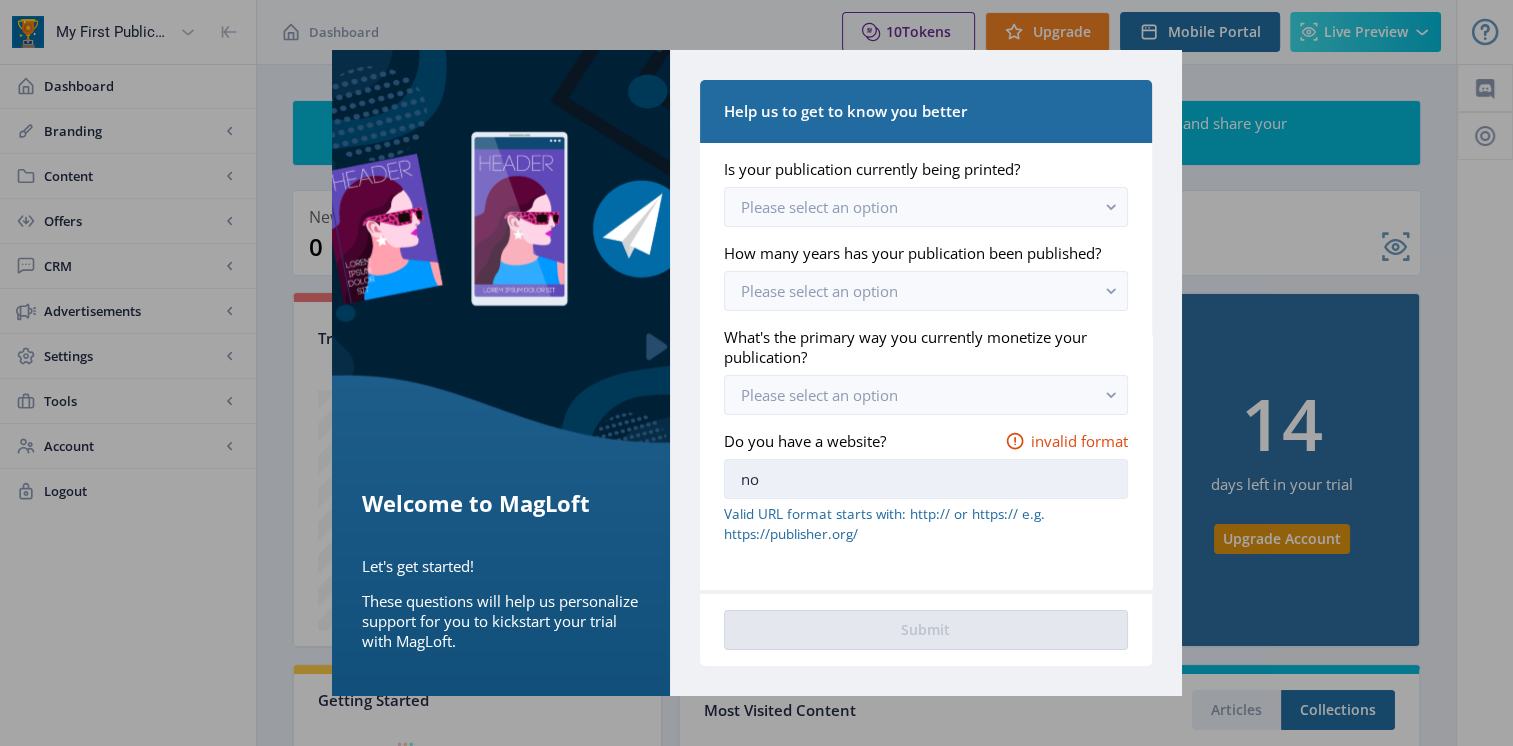 type on "n" 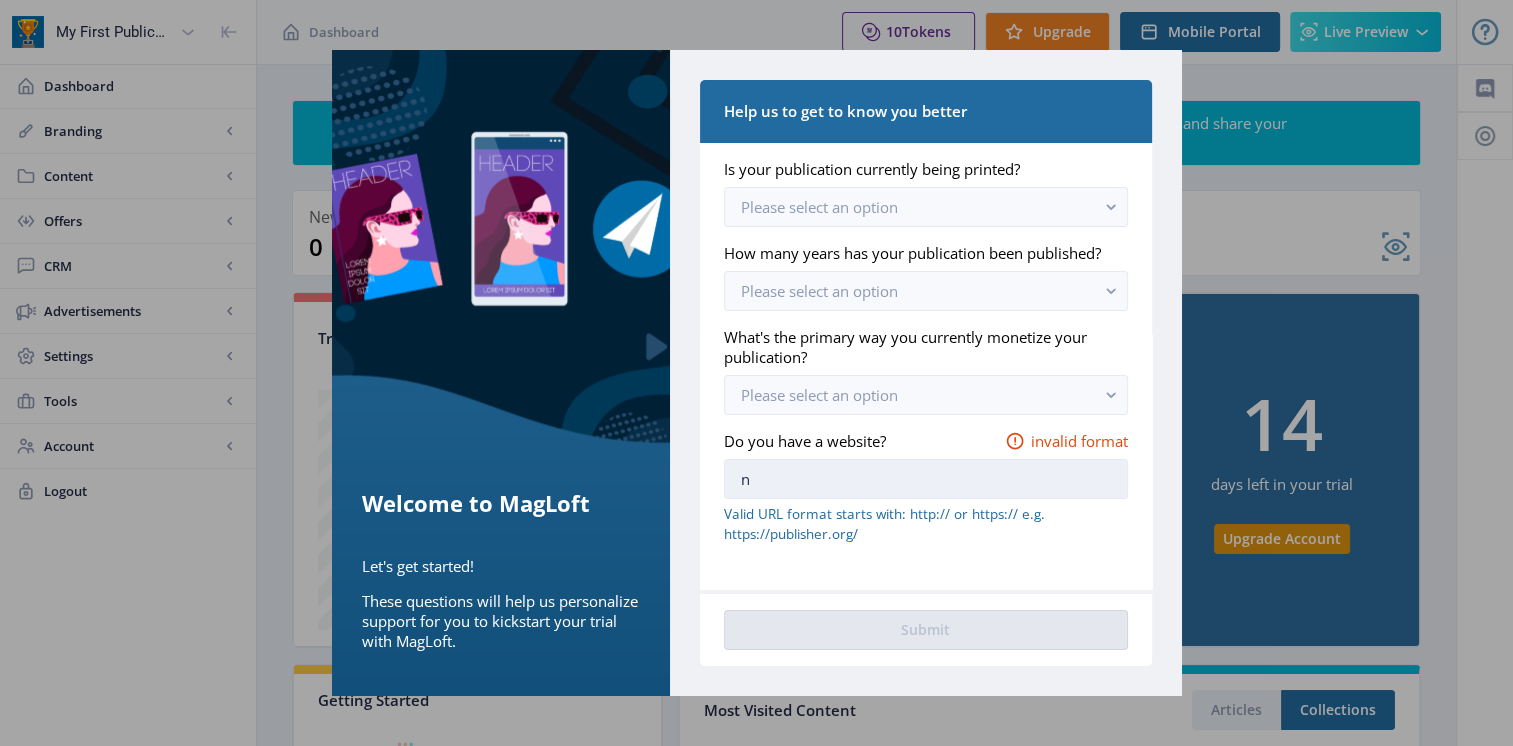 type 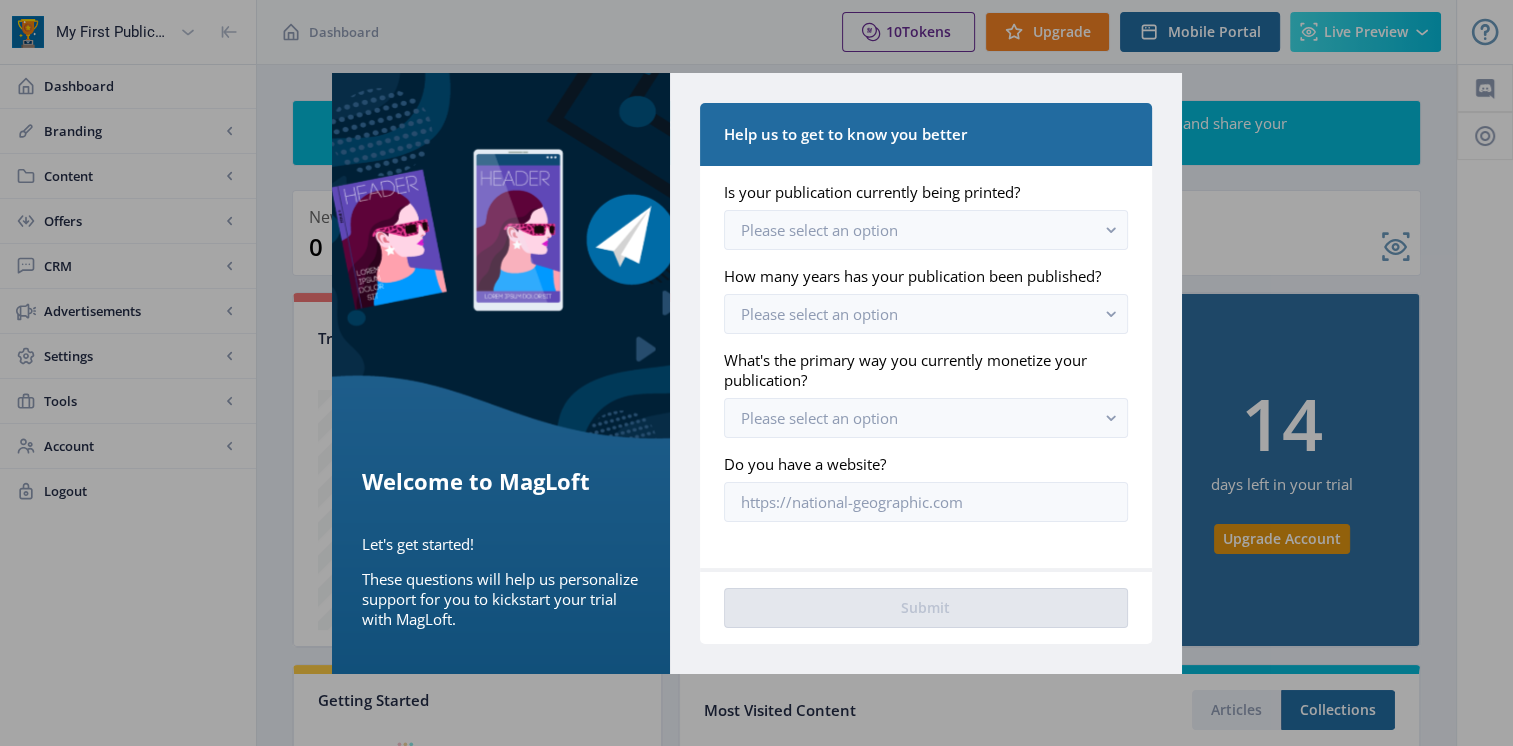 click at bounding box center (756, 373) 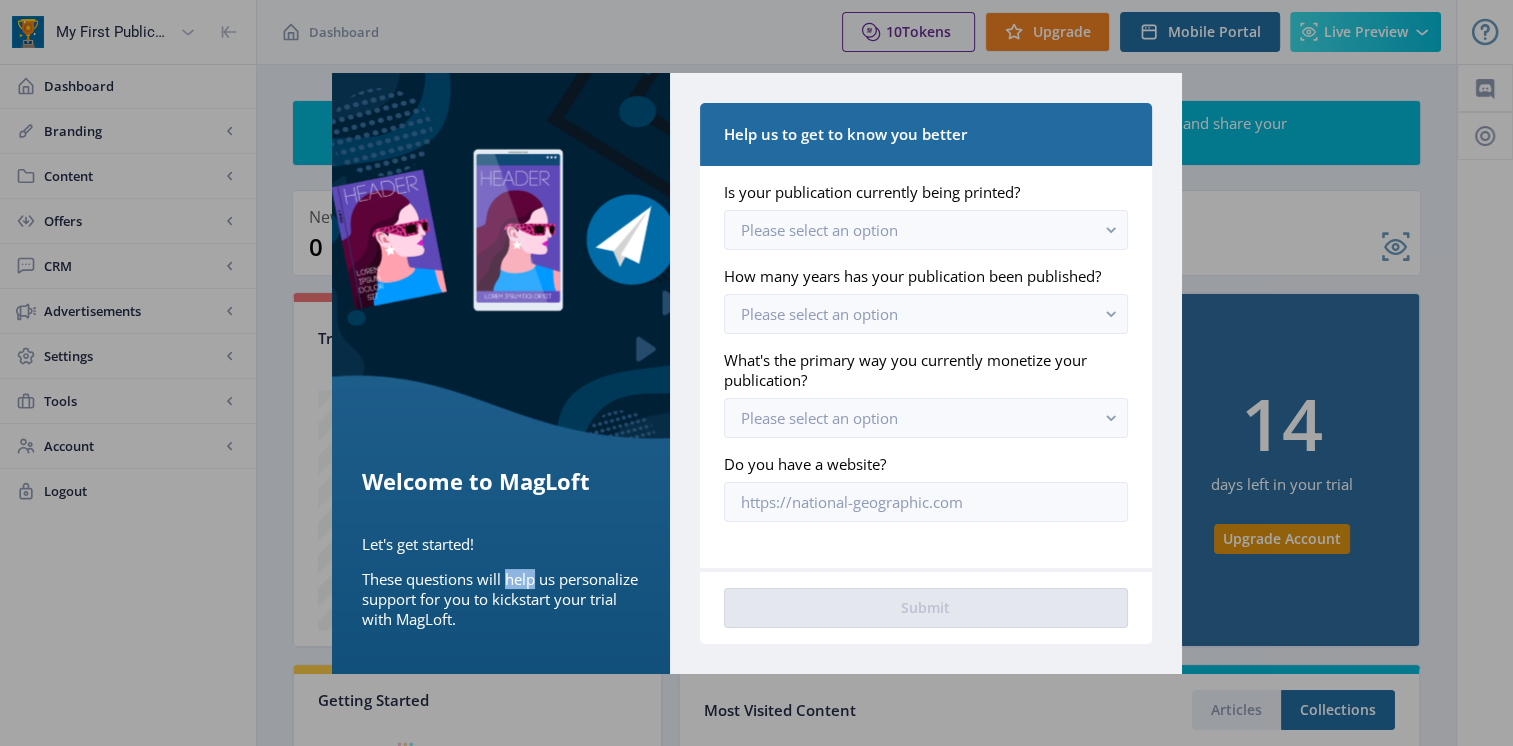click on "These questions will help us personalize support for you to kickstart your trial with MagLoft." at bounding box center (501, 599) 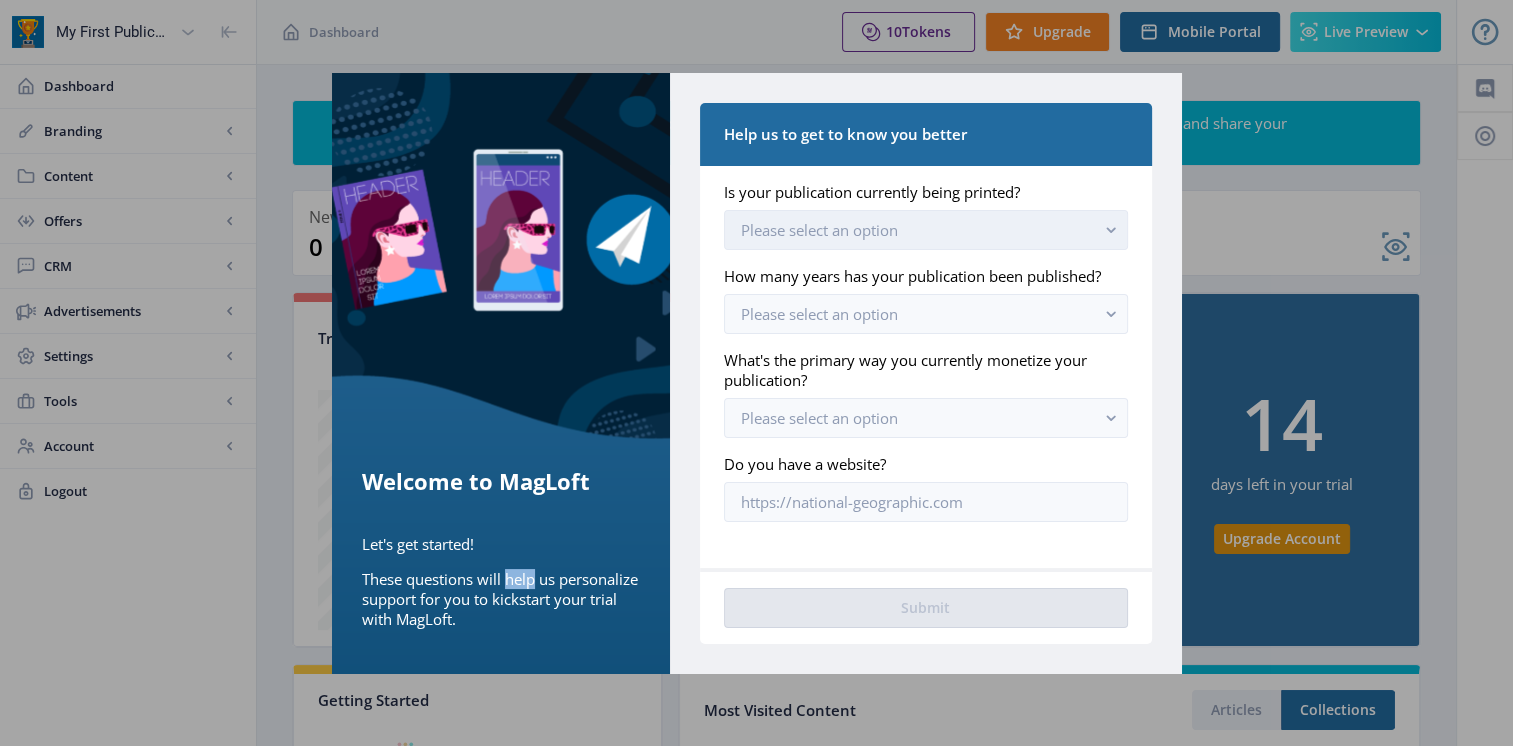 click on "Please select an option" at bounding box center (819, 230) 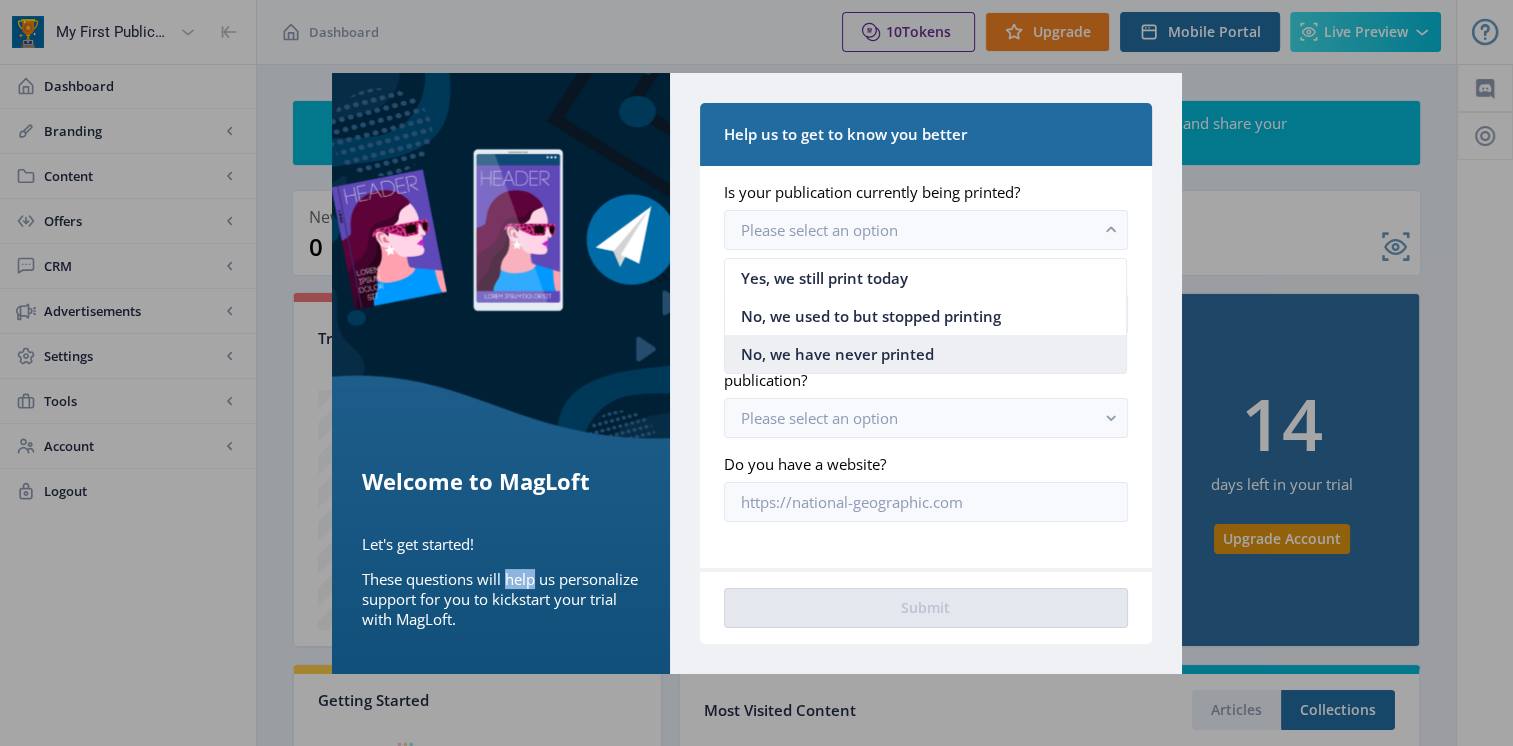 click on "No, we have never printed" at bounding box center [837, 354] 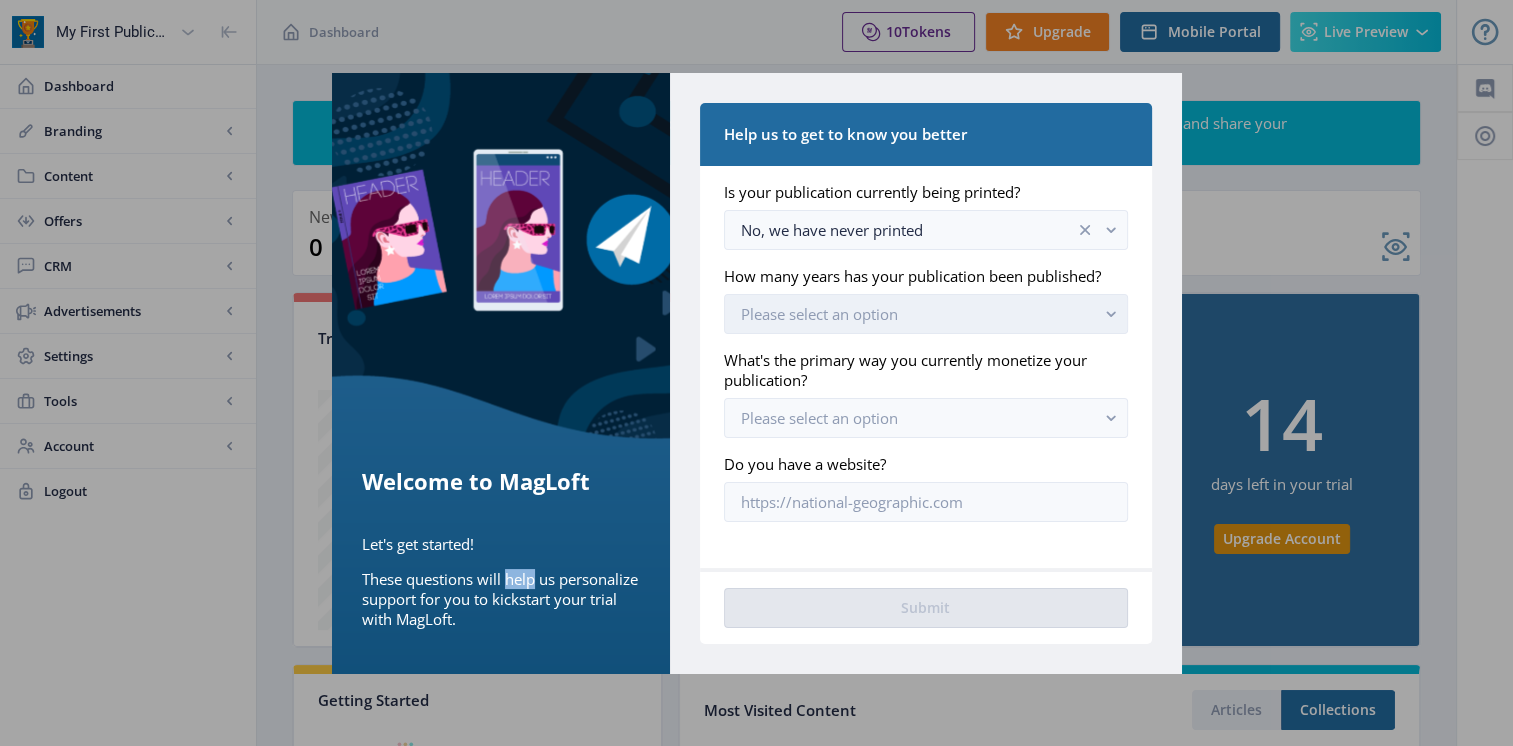 click on "Please select an option" at bounding box center (819, 314) 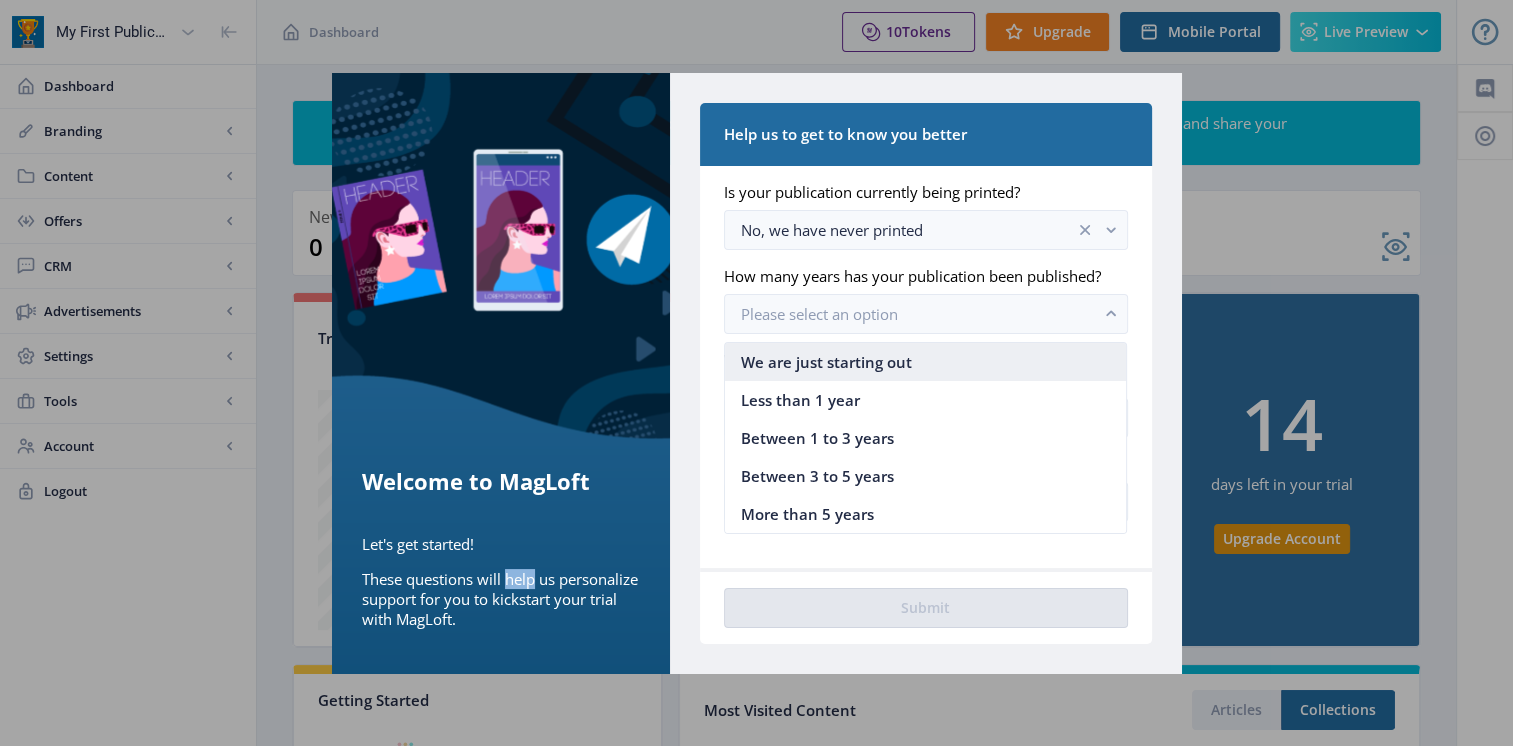 click on "We are just starting out" at bounding box center [925, 362] 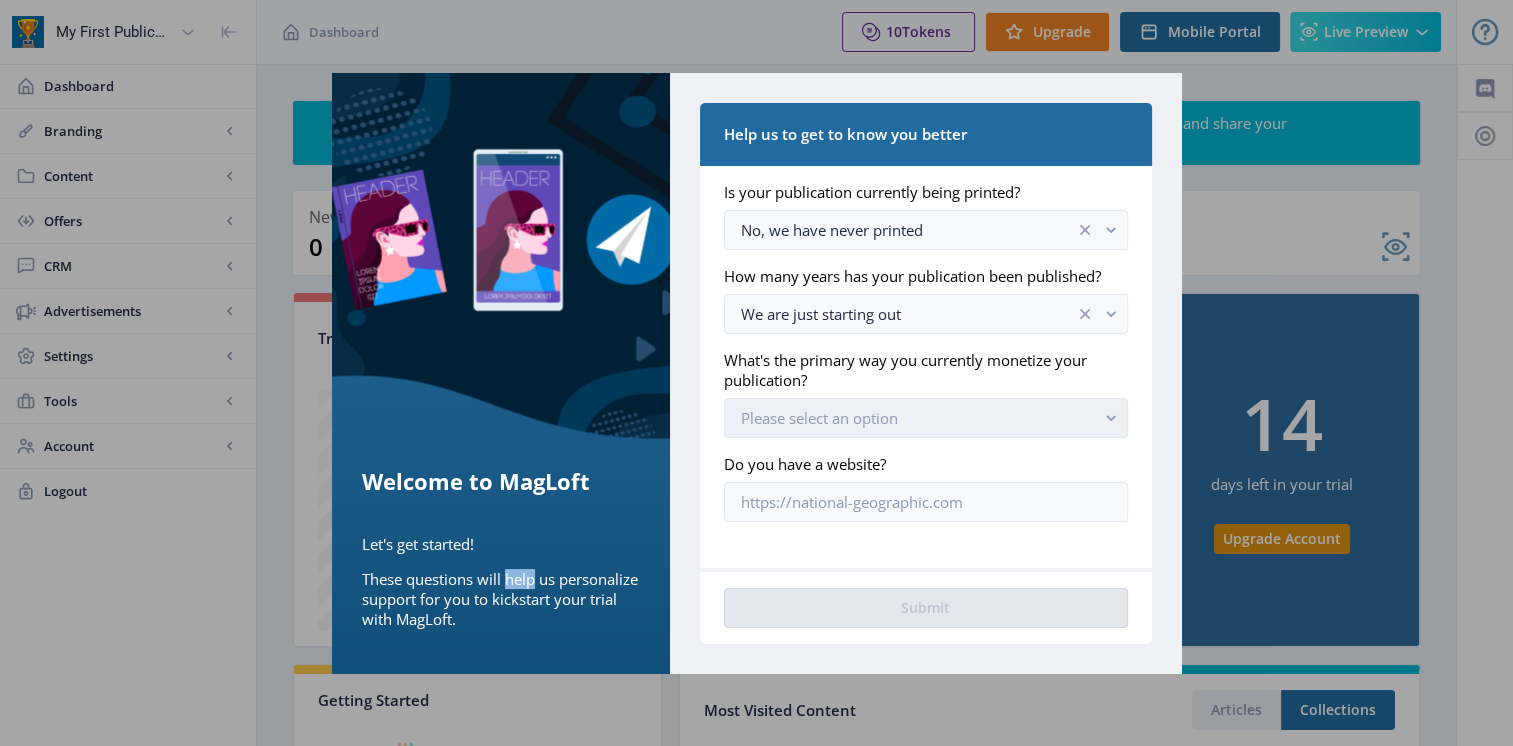 click on "Please select an option" at bounding box center (925, 418) 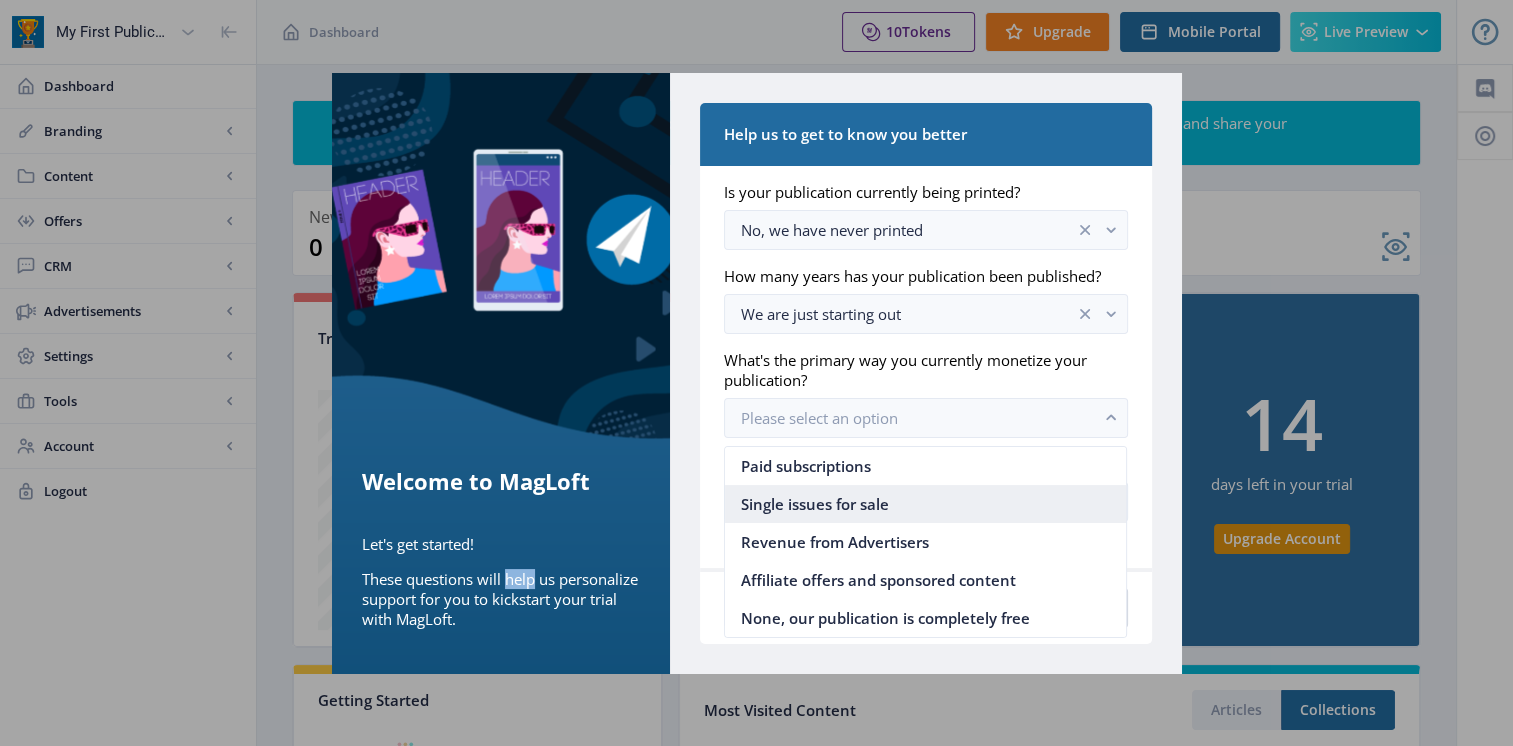 click on "Single issues for sale" at bounding box center (815, 504) 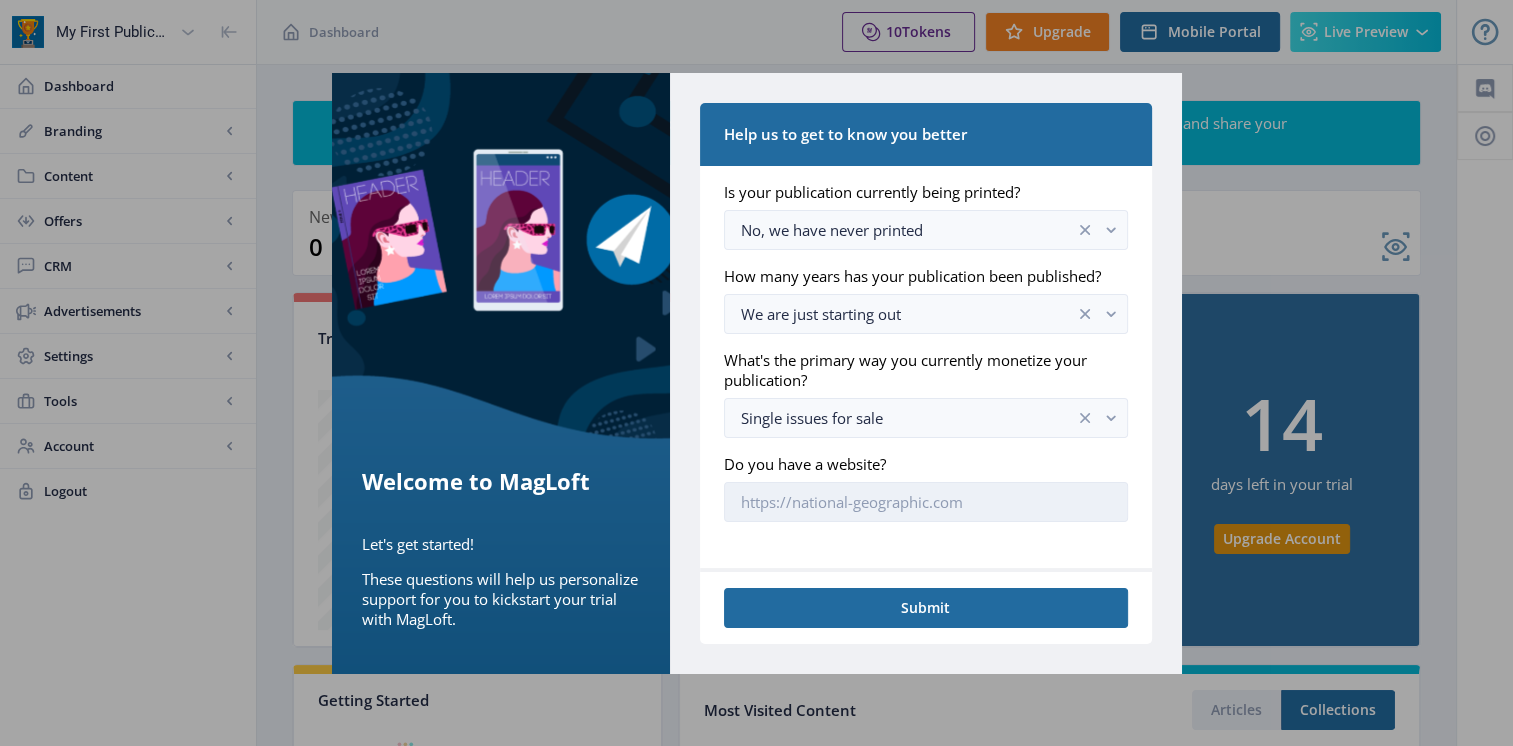 click on "Do you have a website?" at bounding box center (925, 502) 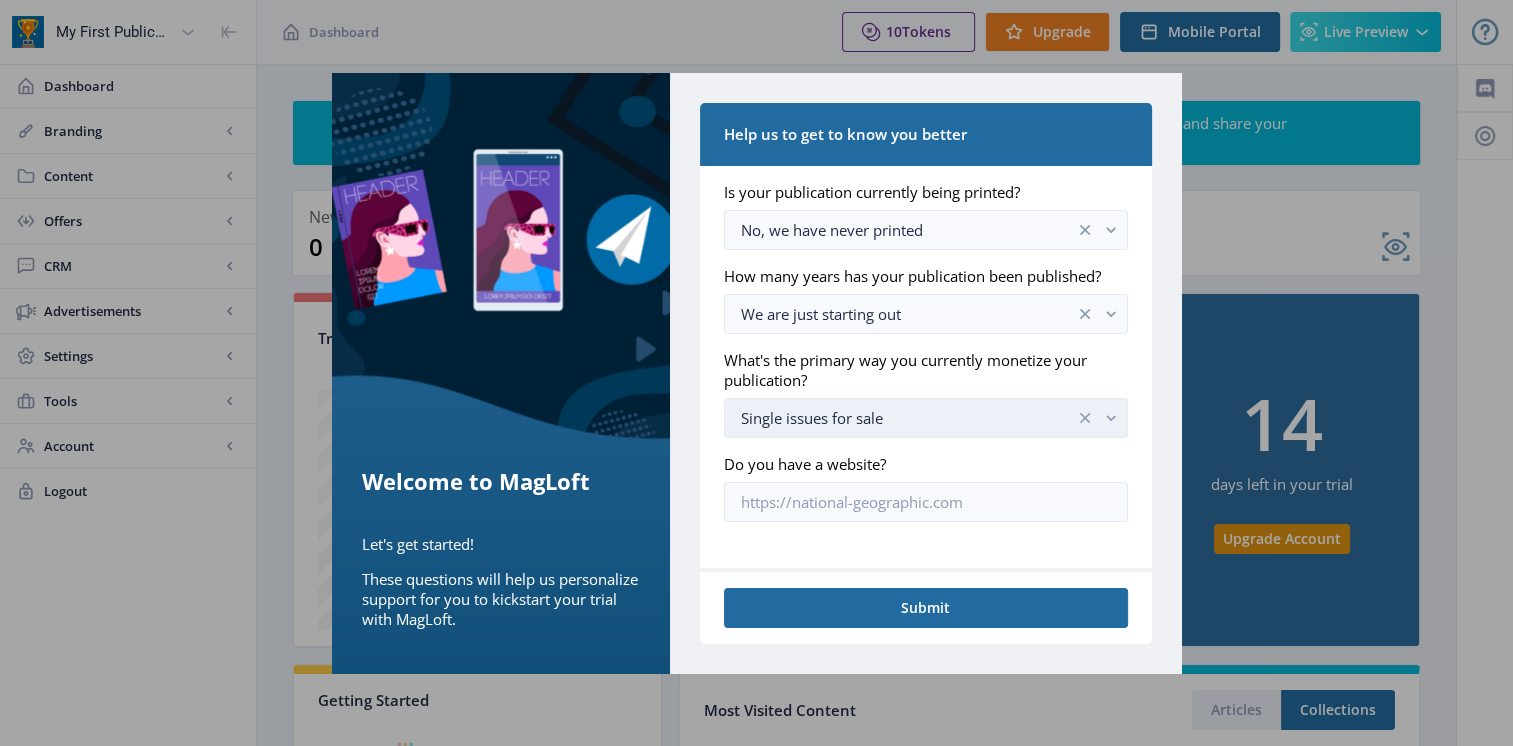 click on "Single issues for sale" at bounding box center (925, 418) 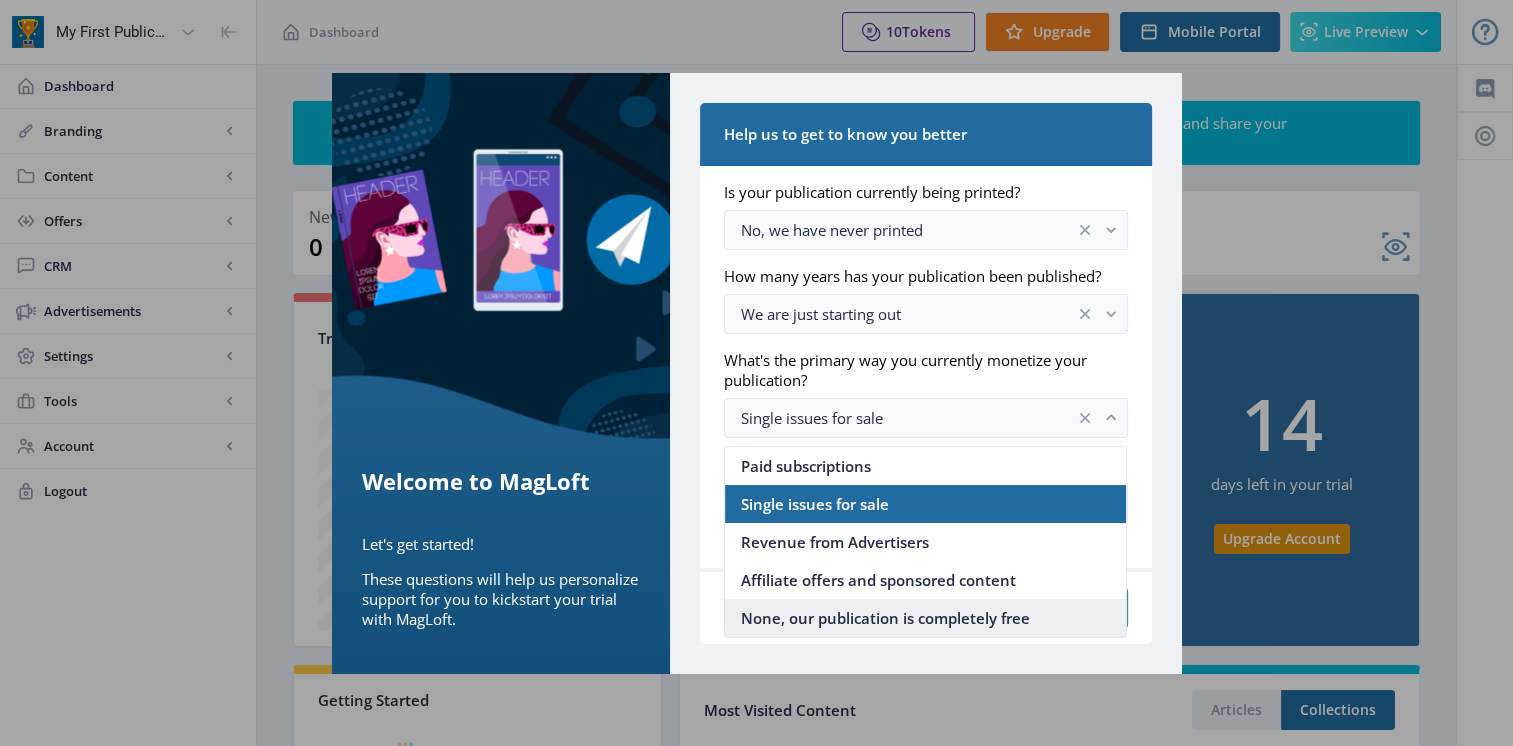 drag, startPoint x: 880, startPoint y: 628, endPoint x: 832, endPoint y: 626, distance: 48.04165 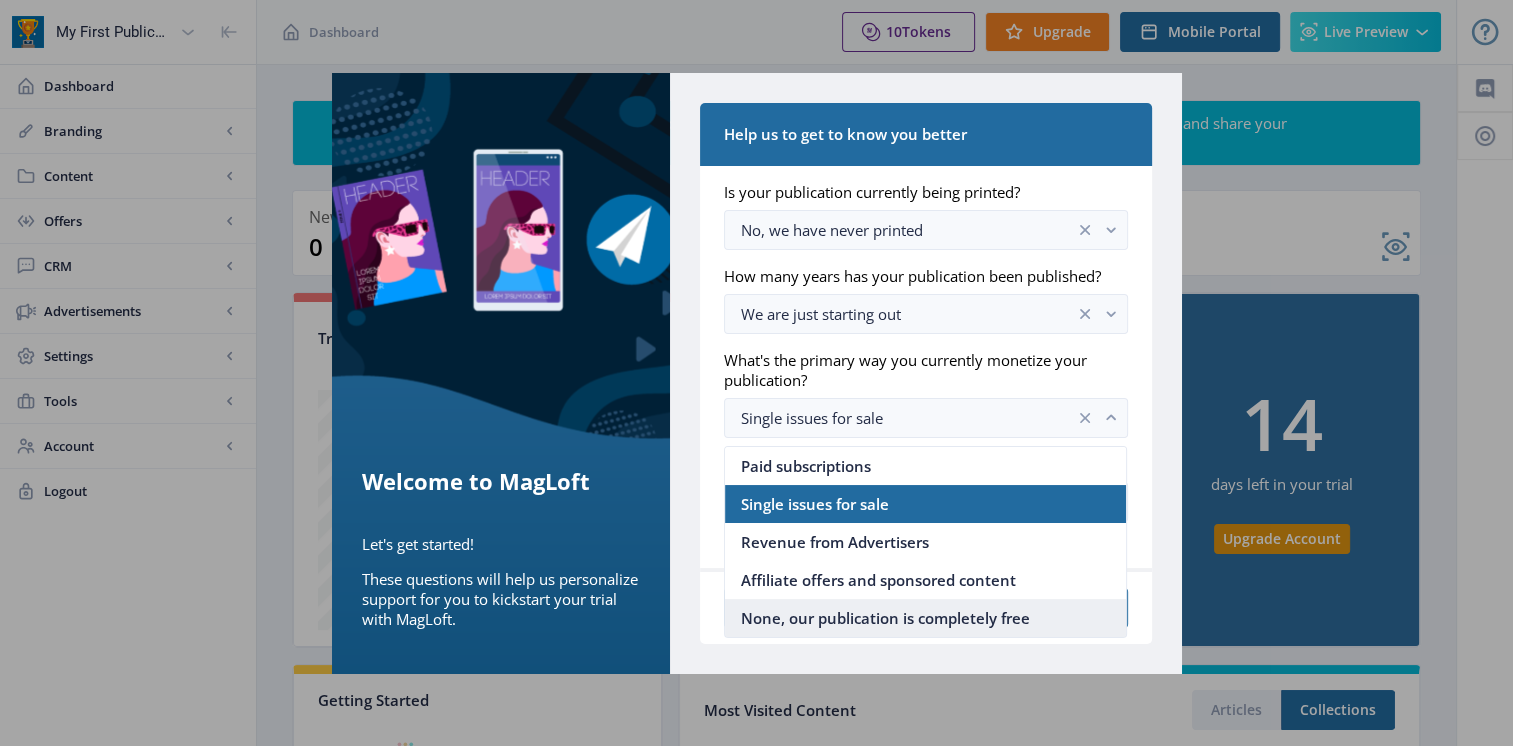 drag, startPoint x: 832, startPoint y: 626, endPoint x: 776, endPoint y: 617, distance: 56.718605 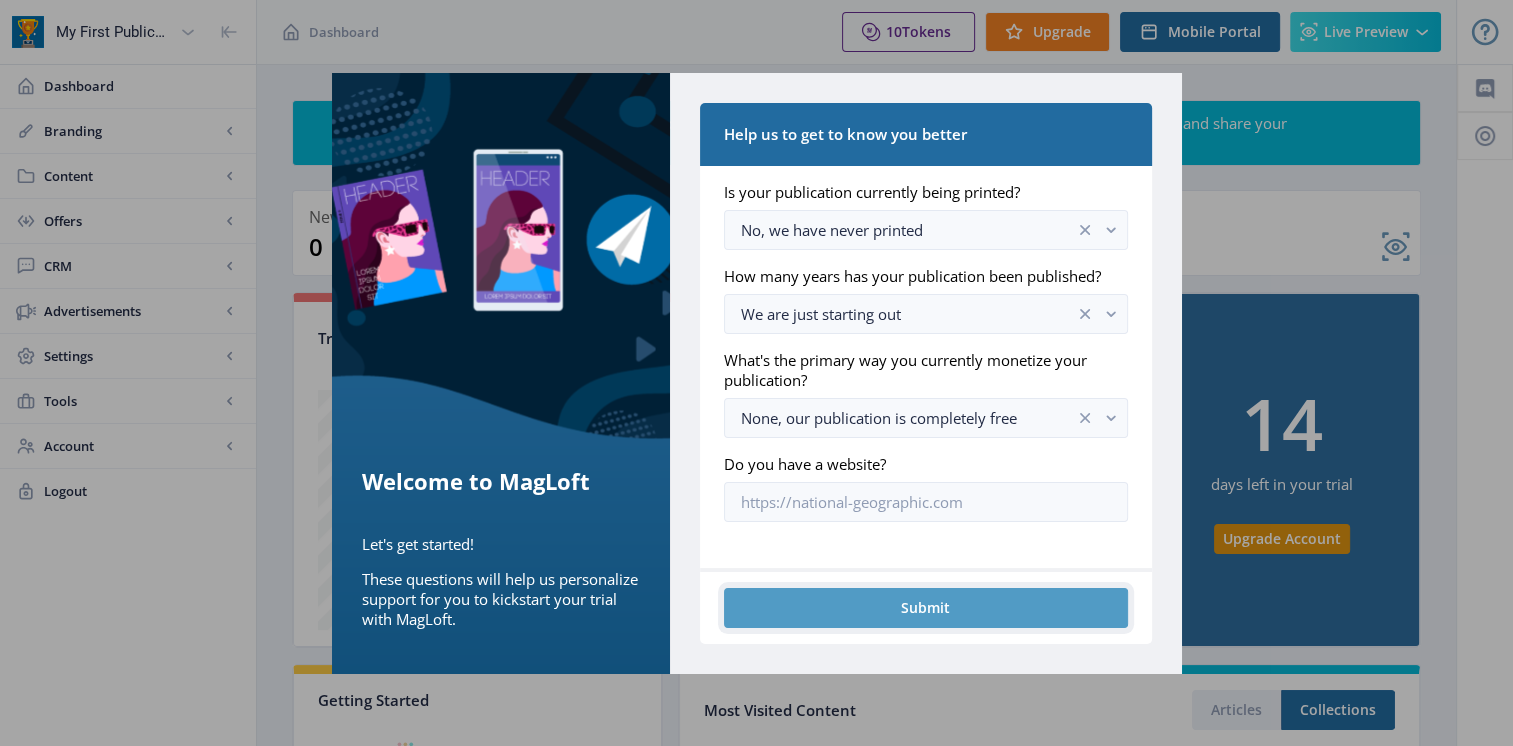 click on "Submit" 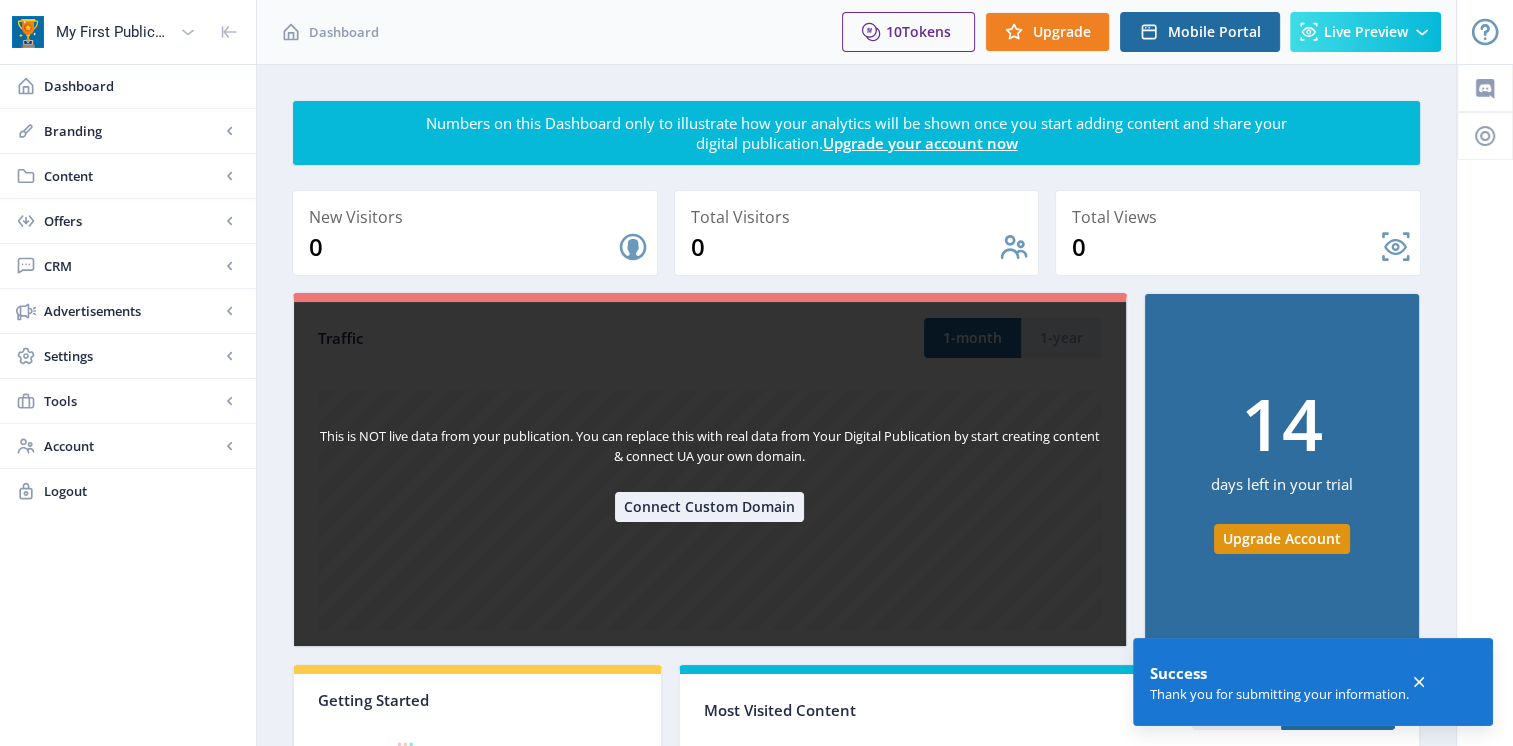 scroll, scrollTop: 0, scrollLeft: 0, axis: both 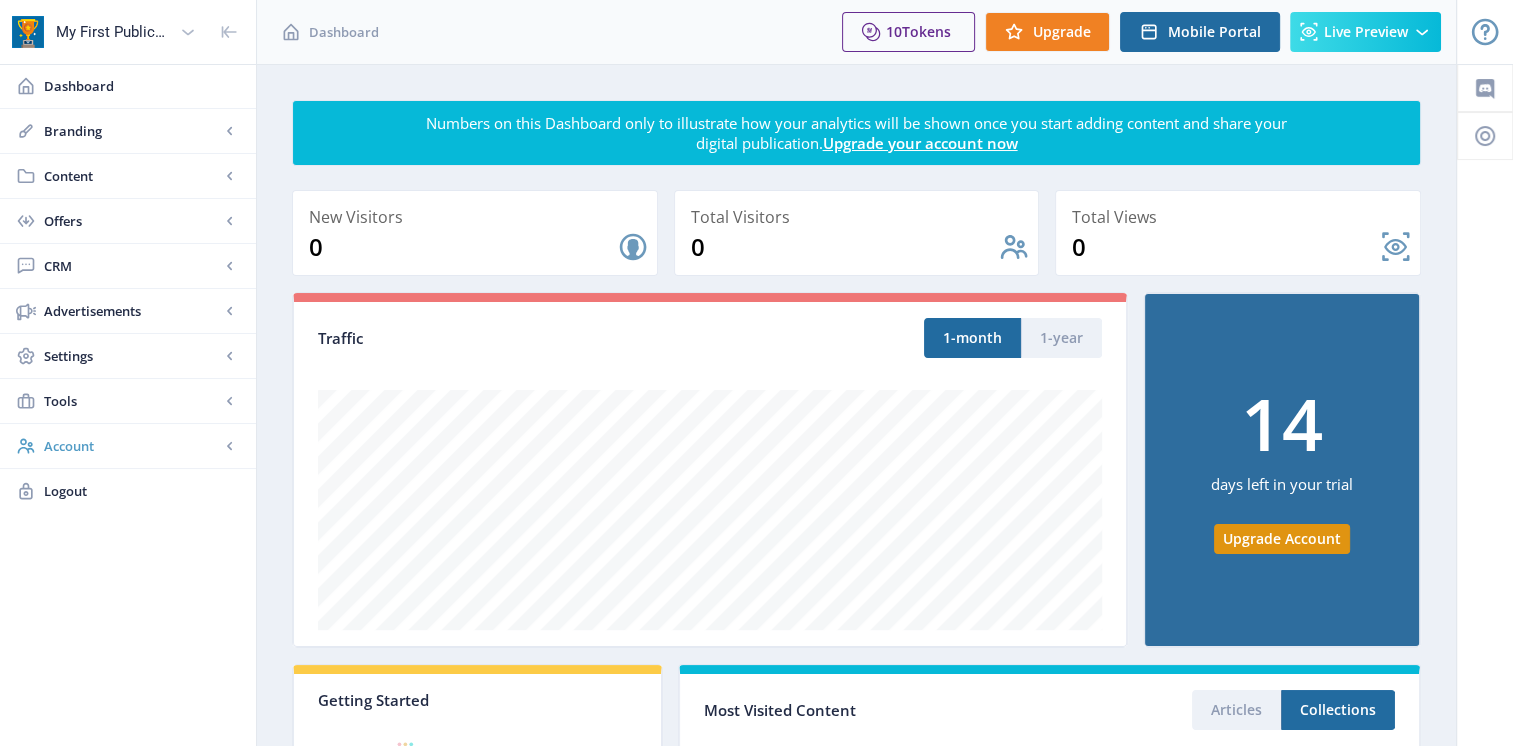 click on "Account" at bounding box center (132, 446) 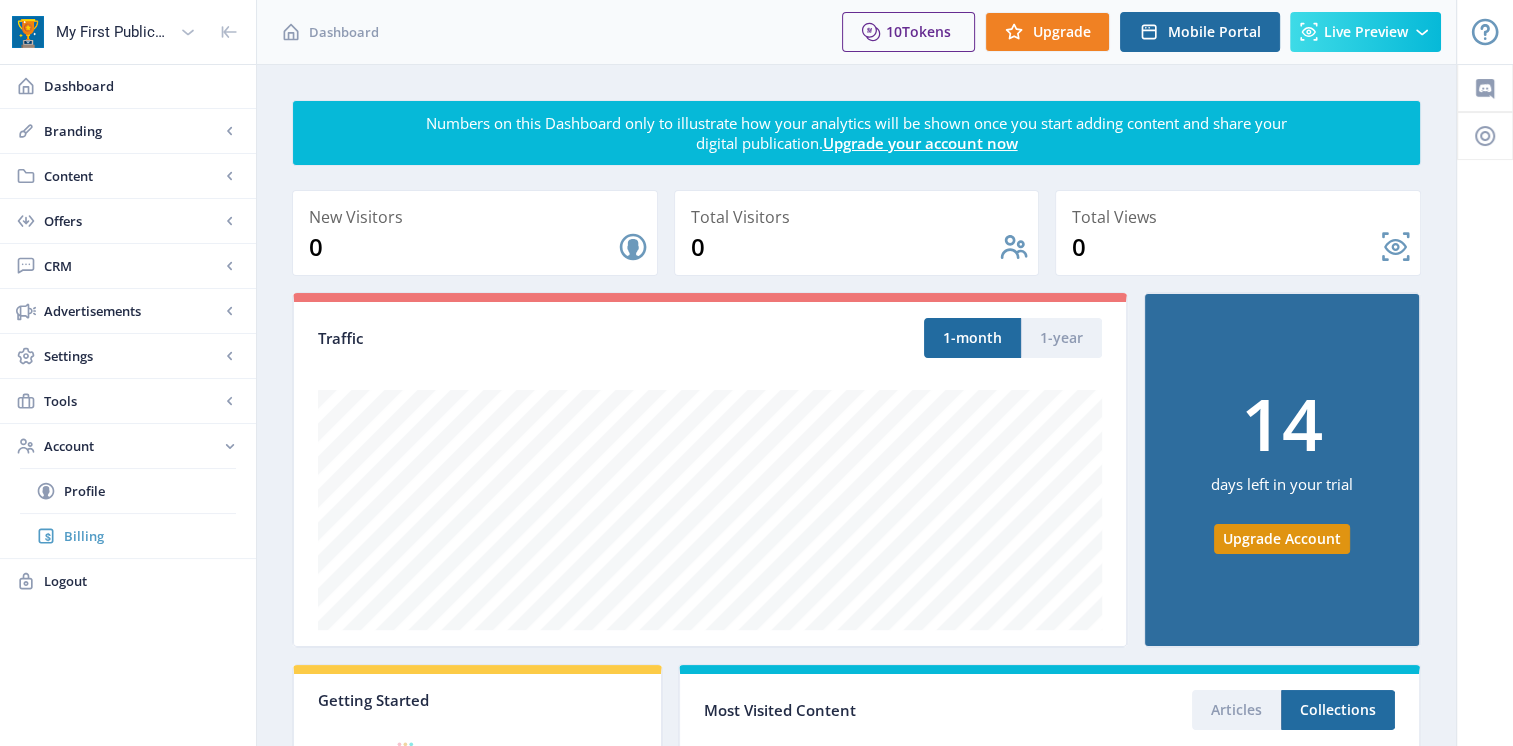 click on "Billing" at bounding box center (150, 536) 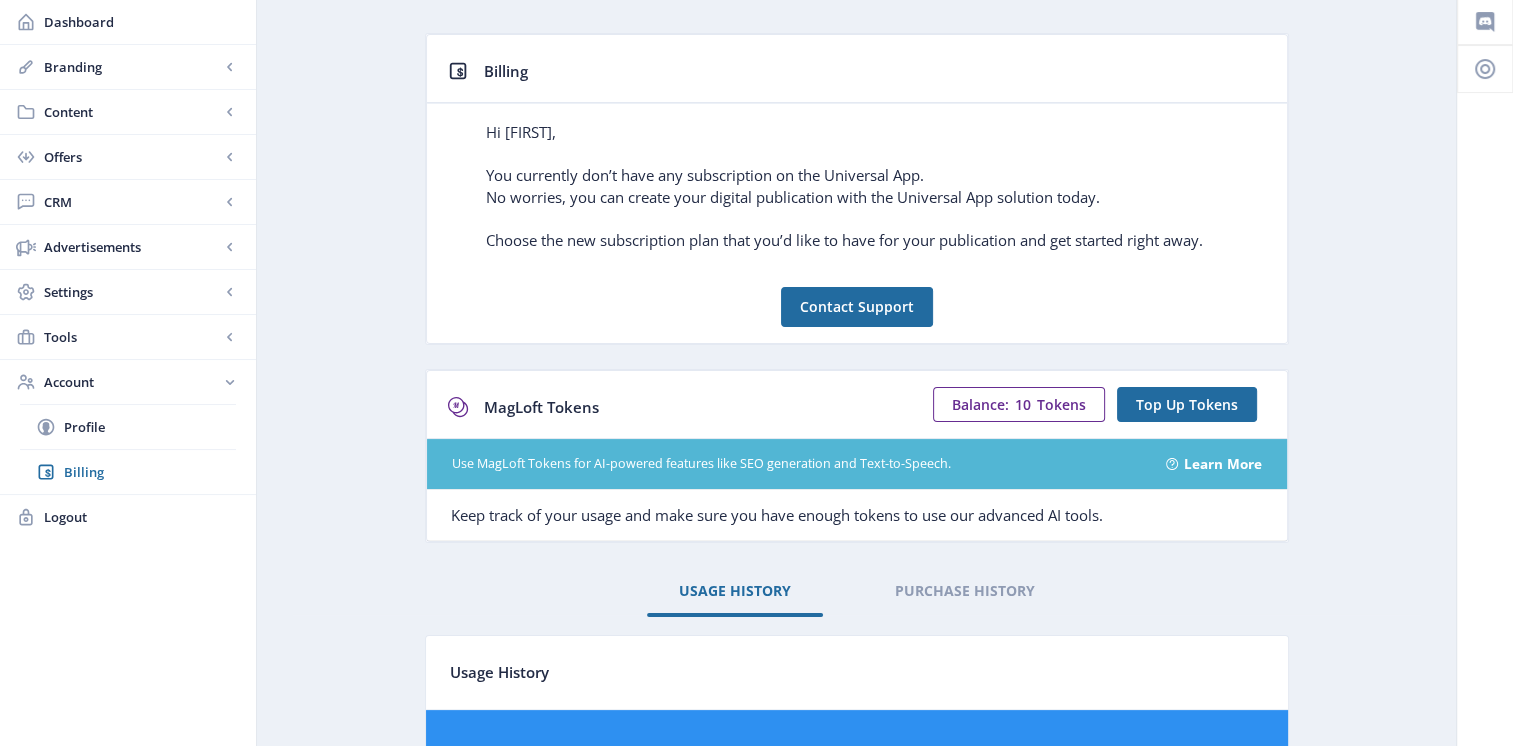 scroll, scrollTop: 0, scrollLeft: 0, axis: both 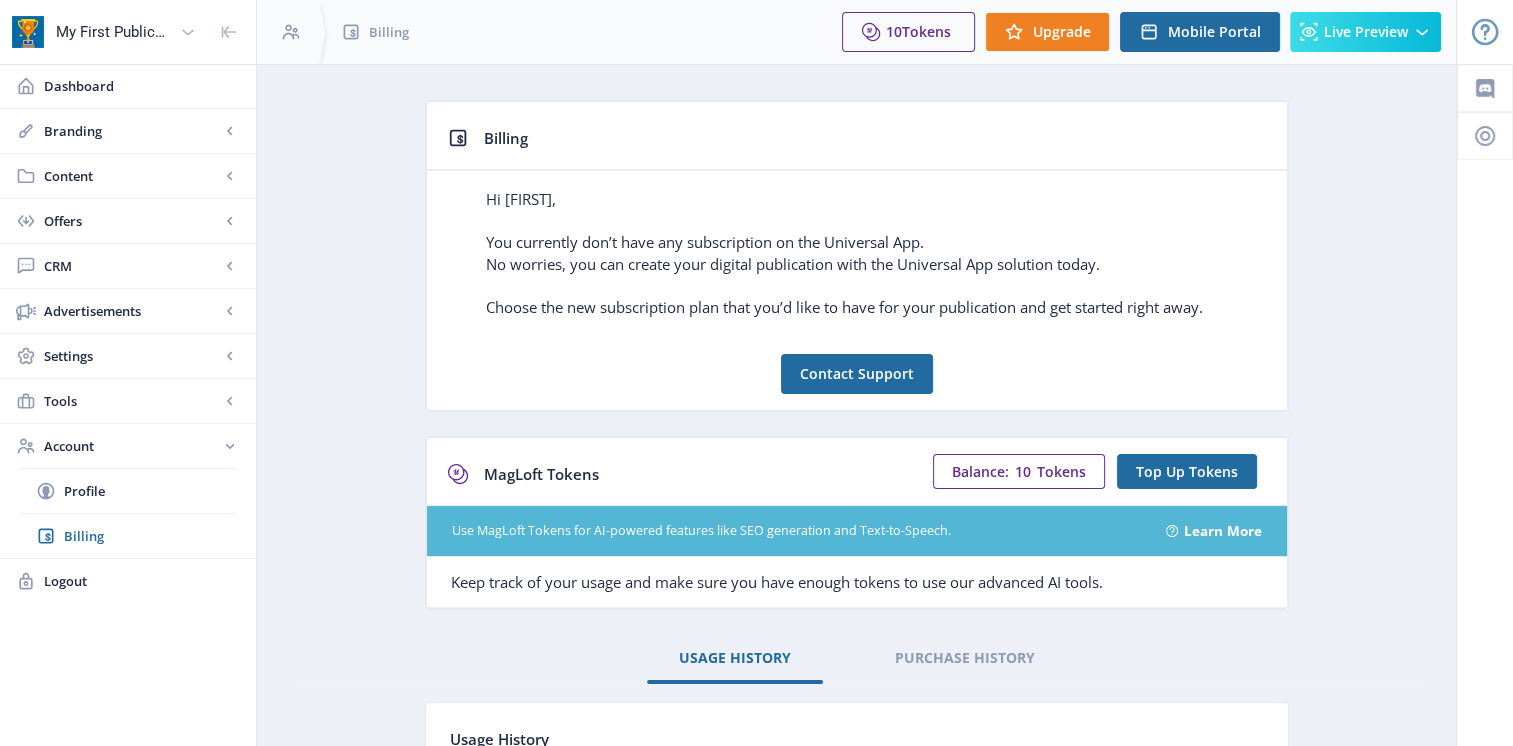 drag, startPoint x: 484, startPoint y: 241, endPoint x: 933, endPoint y: 243, distance: 449.00446 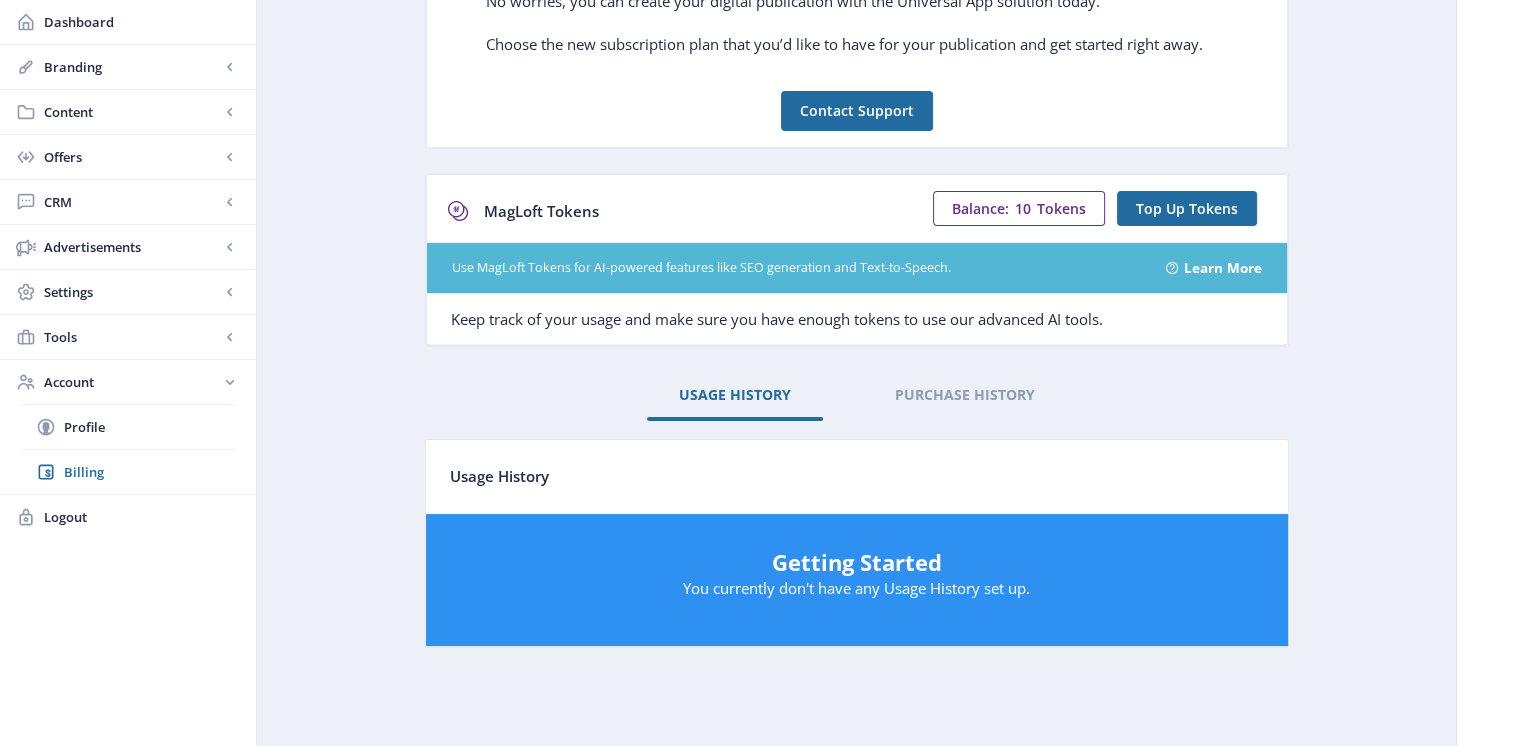 scroll, scrollTop: 264, scrollLeft: 0, axis: vertical 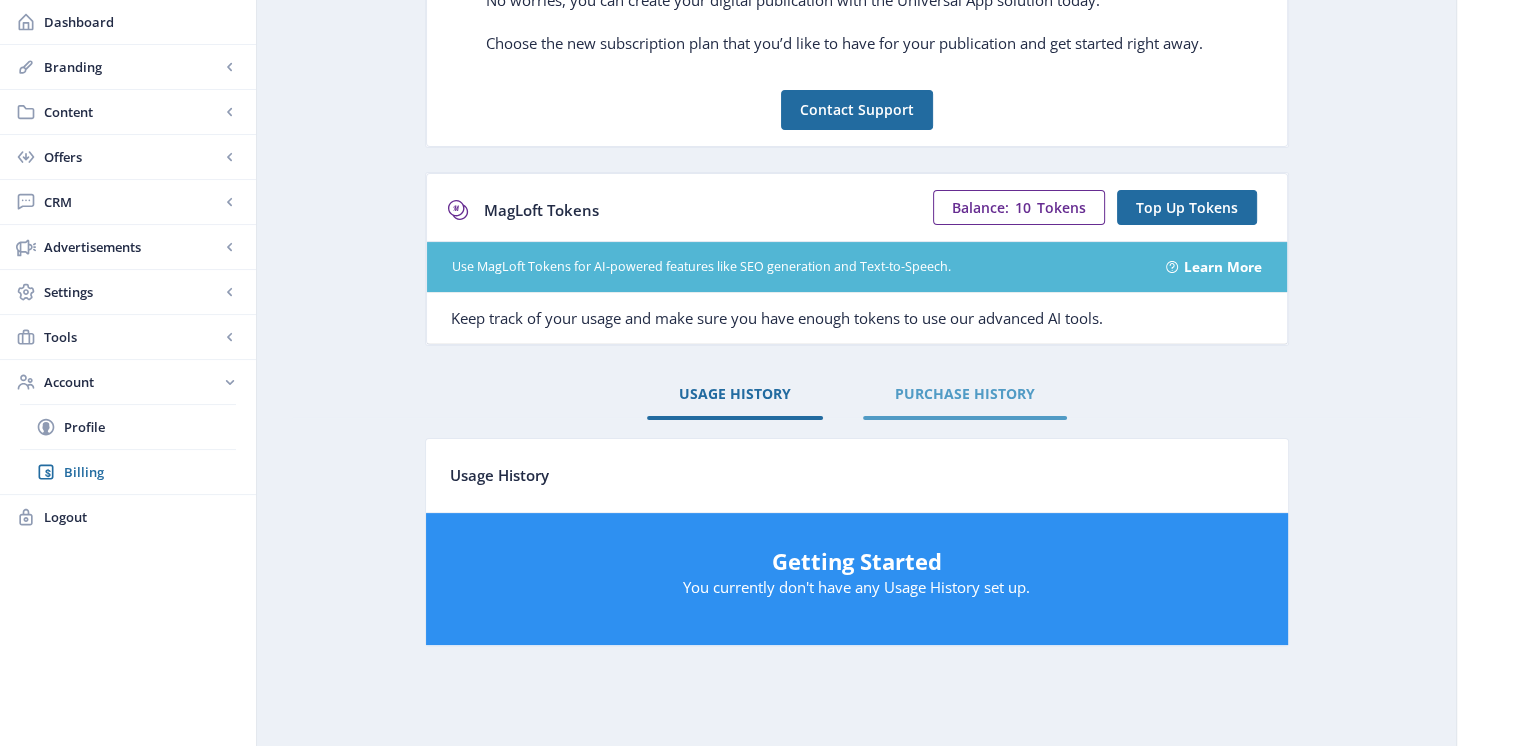 click on "PURCHASE HISTORY" 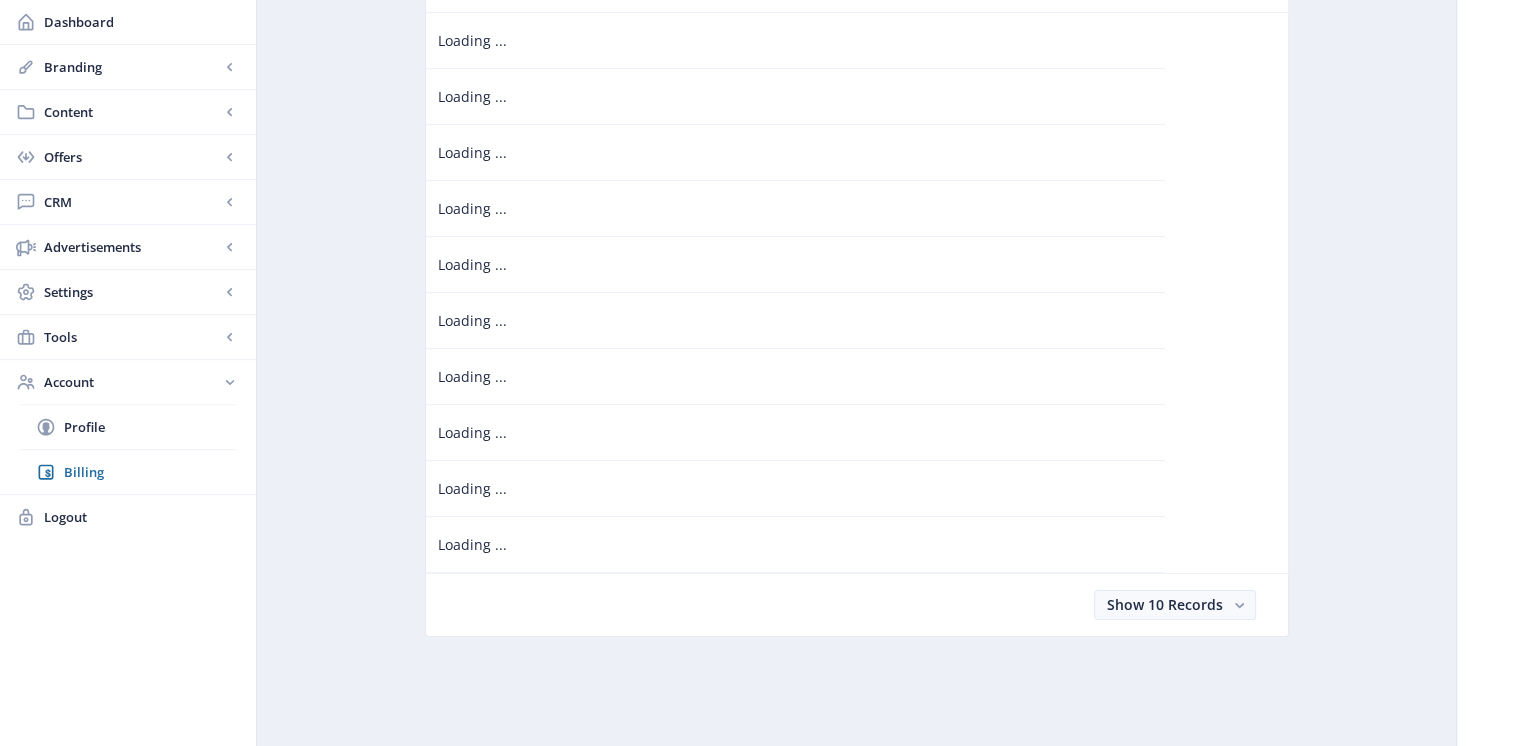 scroll, scrollTop: 0, scrollLeft: 0, axis: both 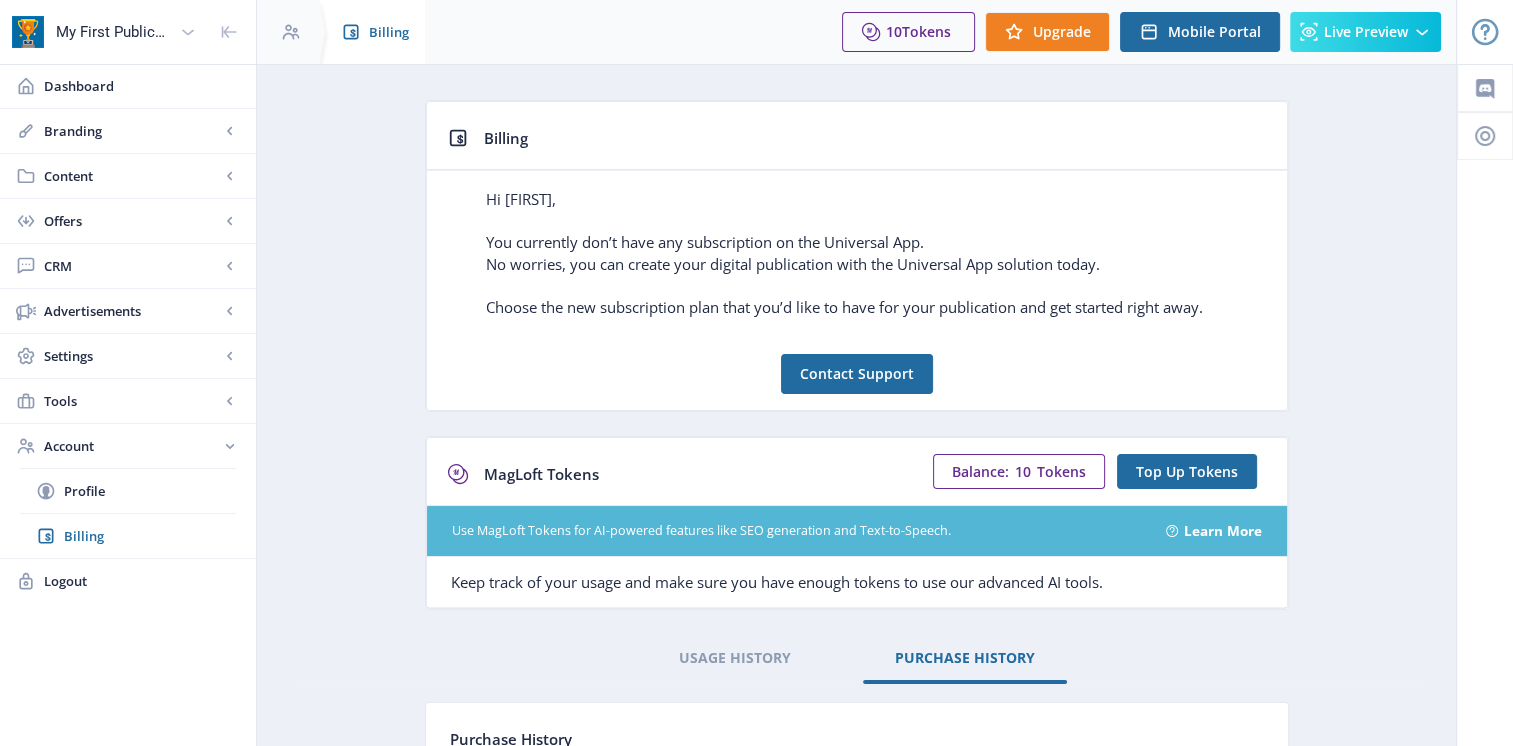 click 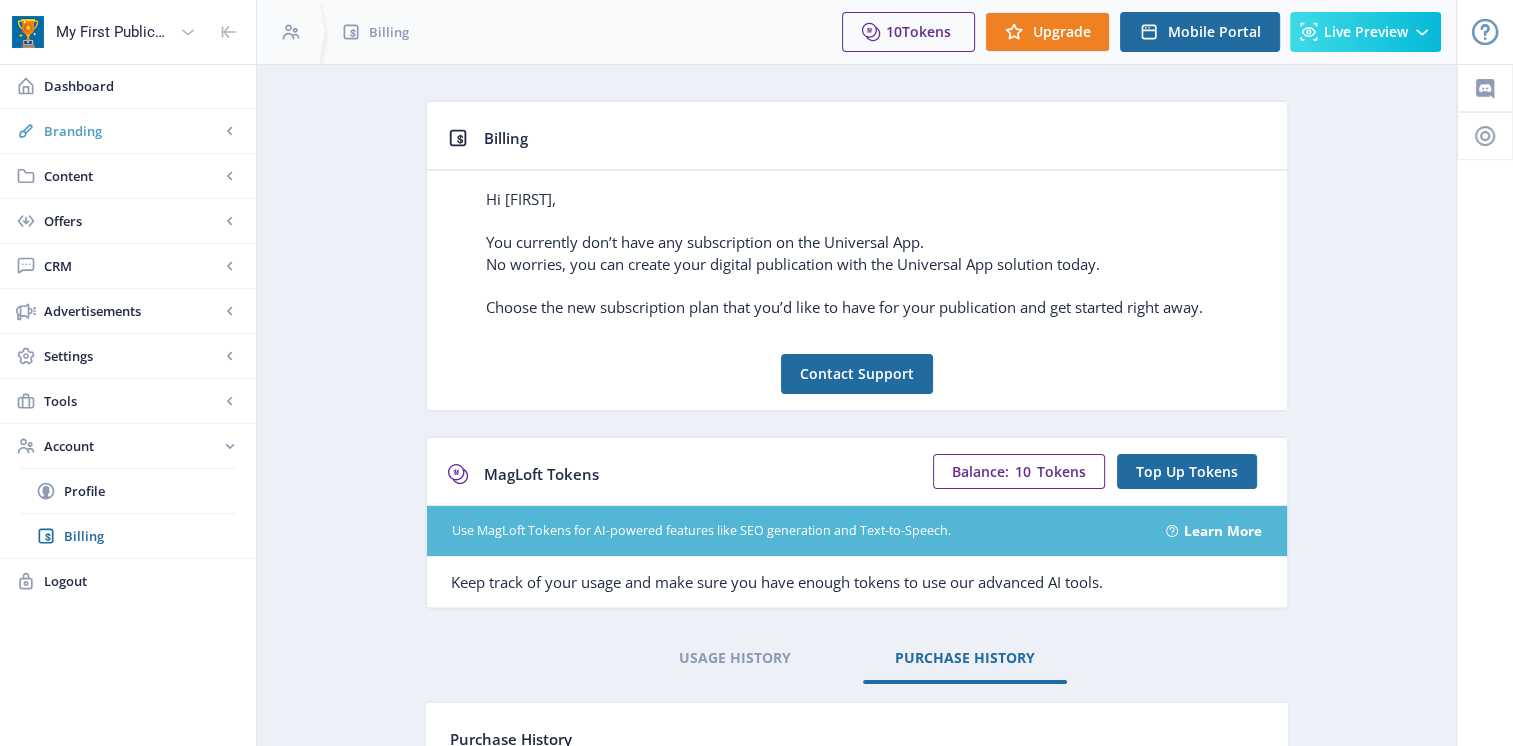 click on "Branding" at bounding box center [132, 131] 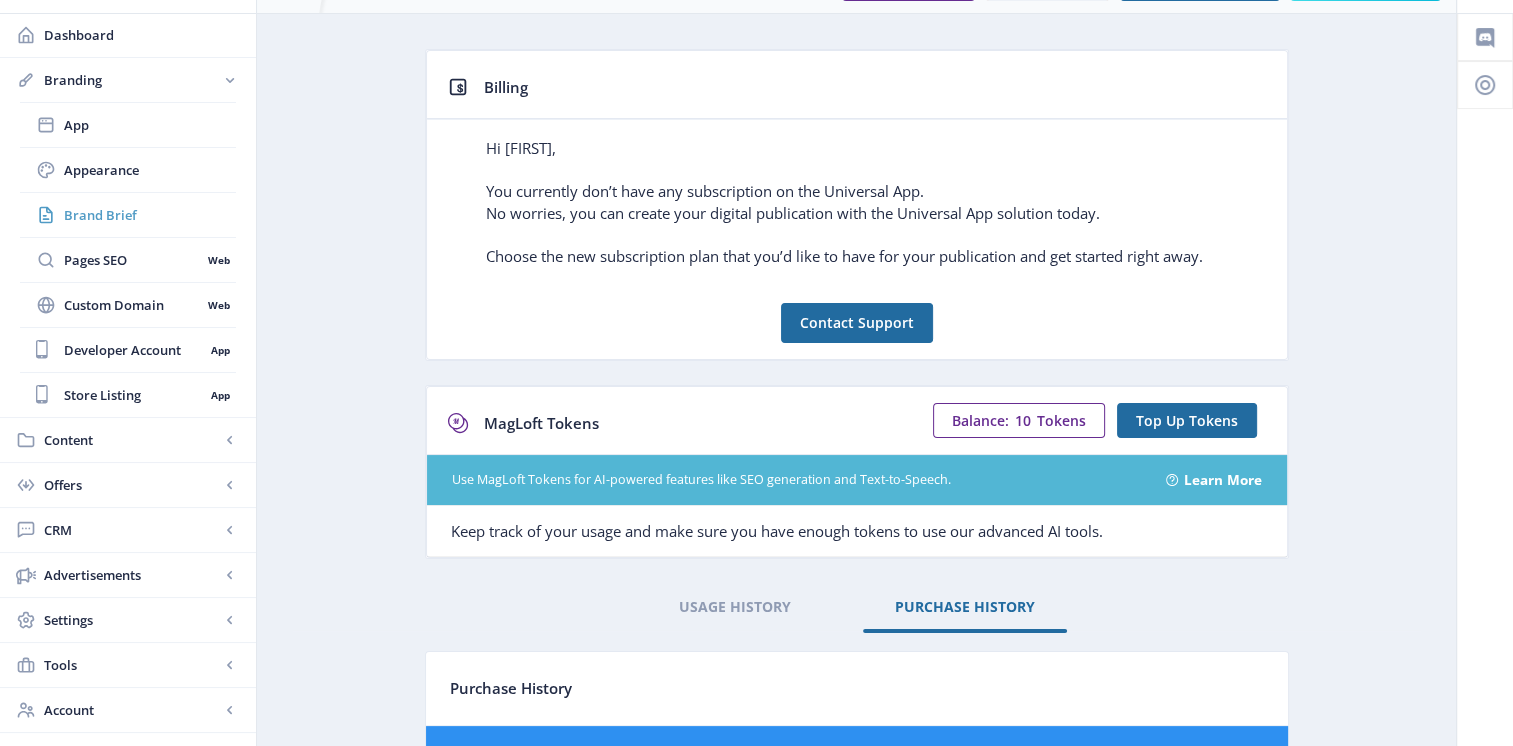 scroll, scrollTop: 0, scrollLeft: 0, axis: both 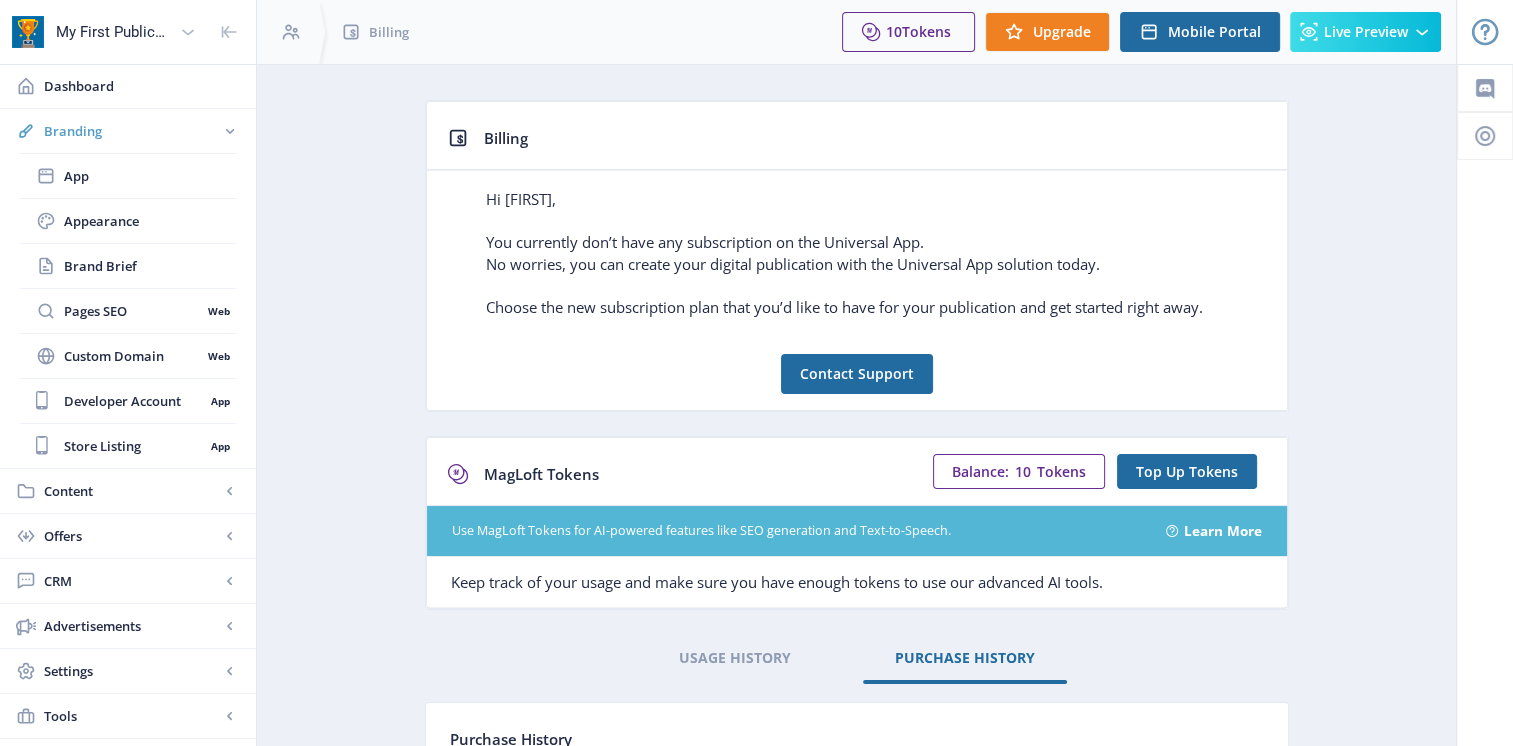 click on "Branding" at bounding box center (132, 131) 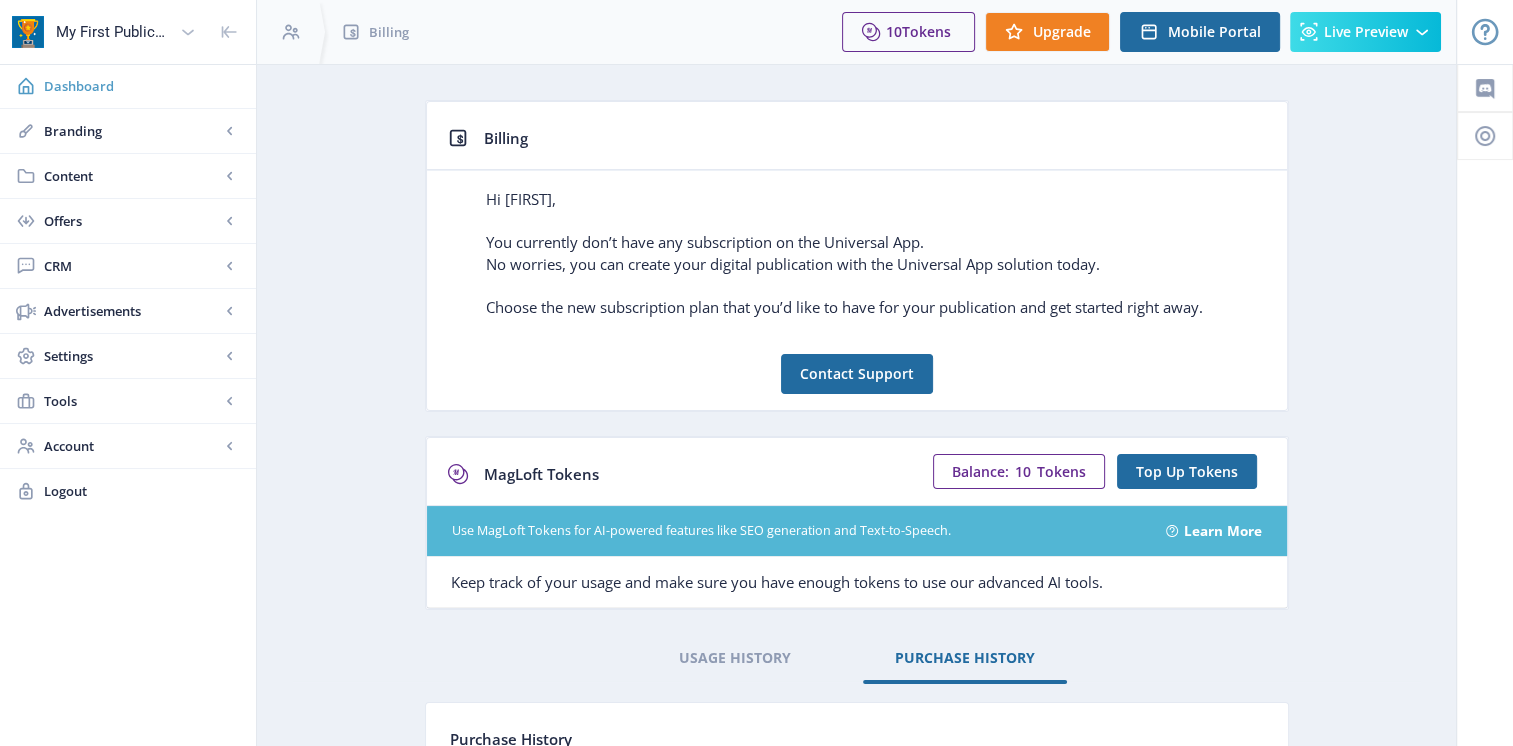 click on "Dashboard" at bounding box center [128, 86] 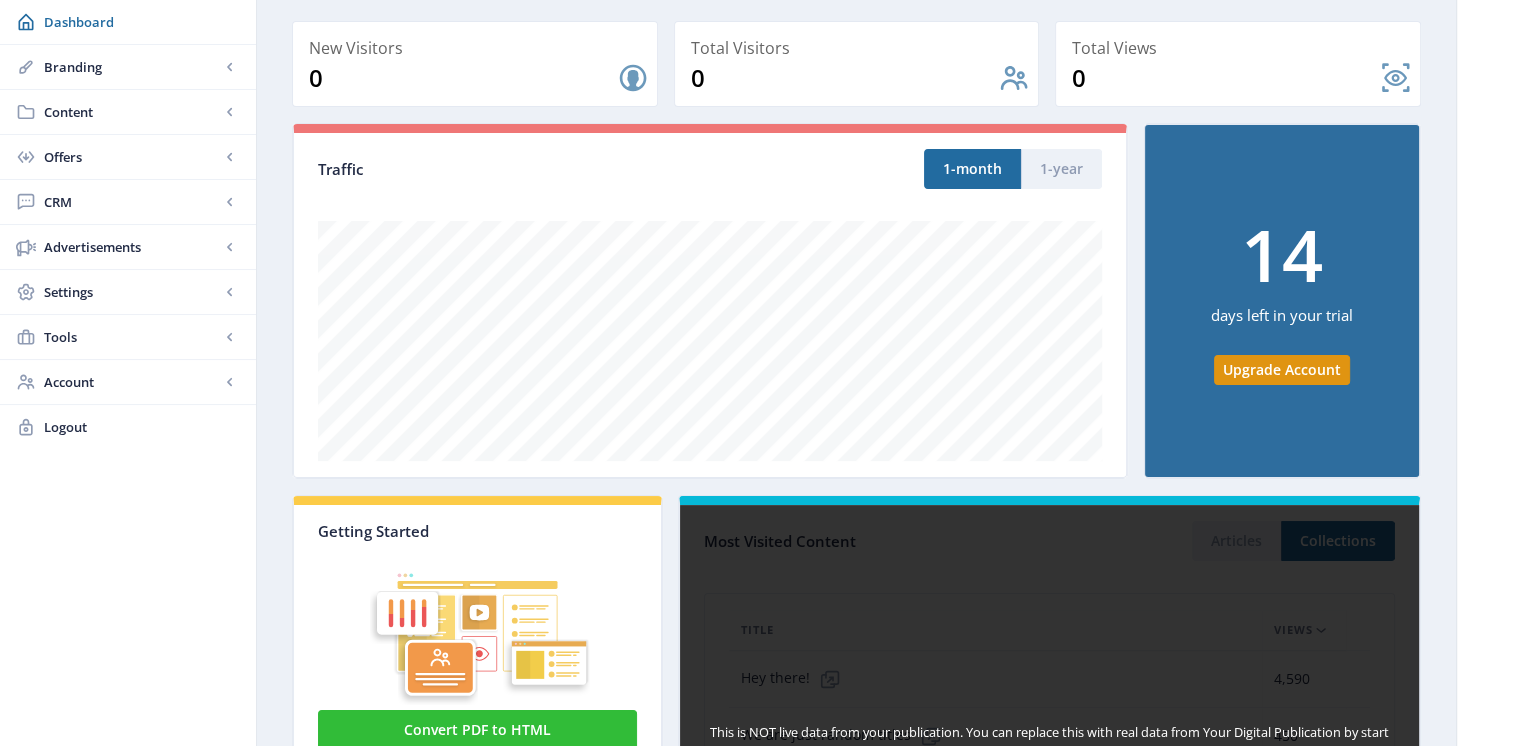 scroll, scrollTop: 0, scrollLeft: 0, axis: both 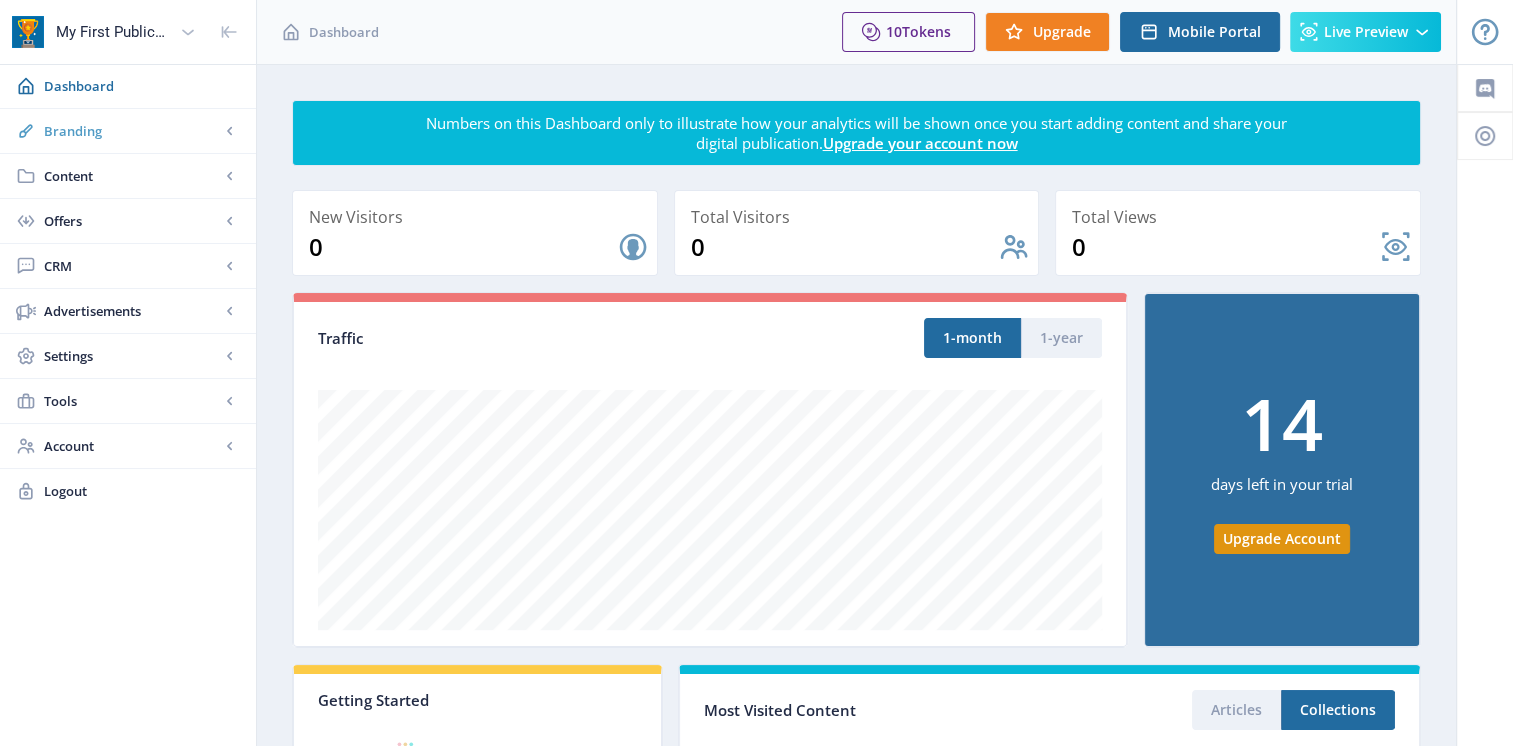 click on "Branding" at bounding box center (132, 131) 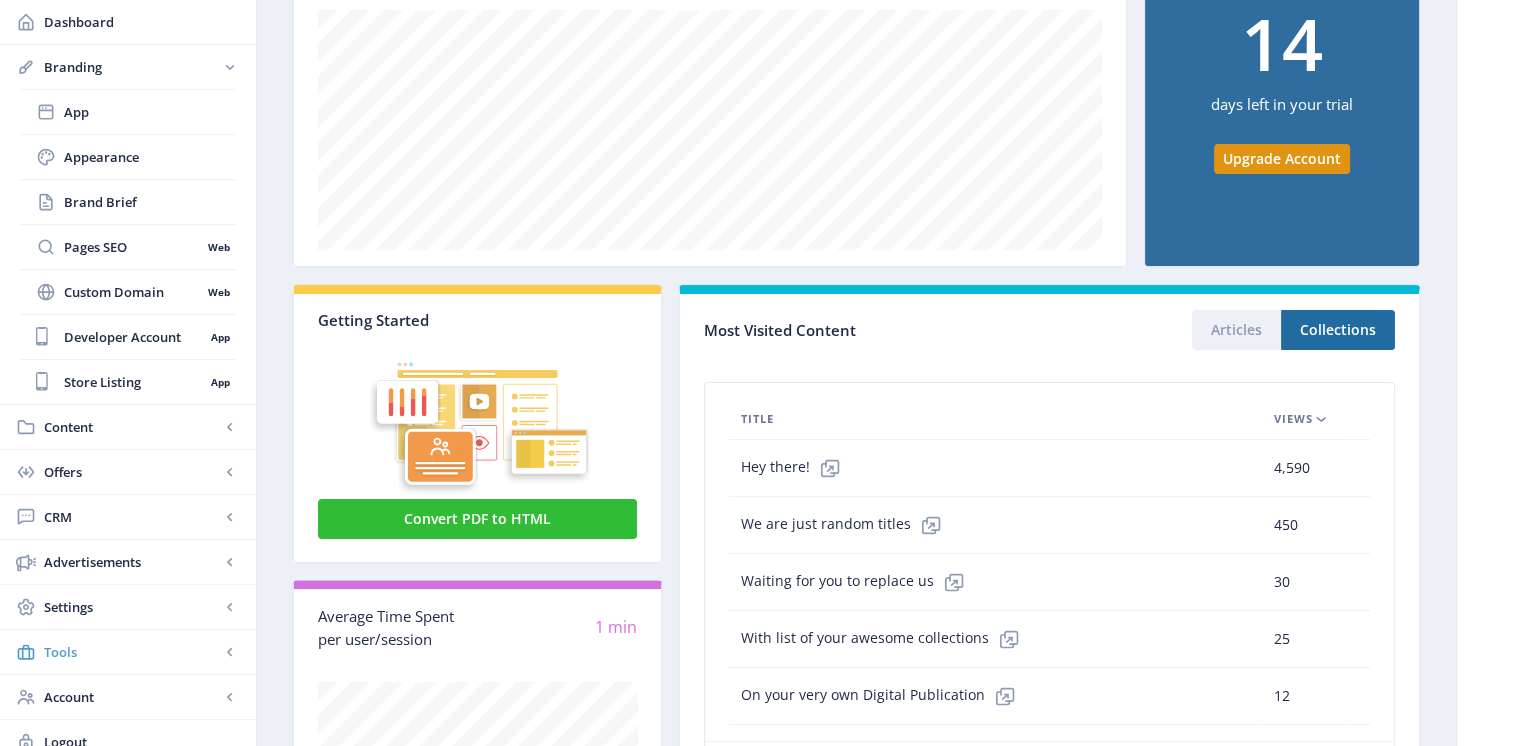 scroll, scrollTop: 382, scrollLeft: 0, axis: vertical 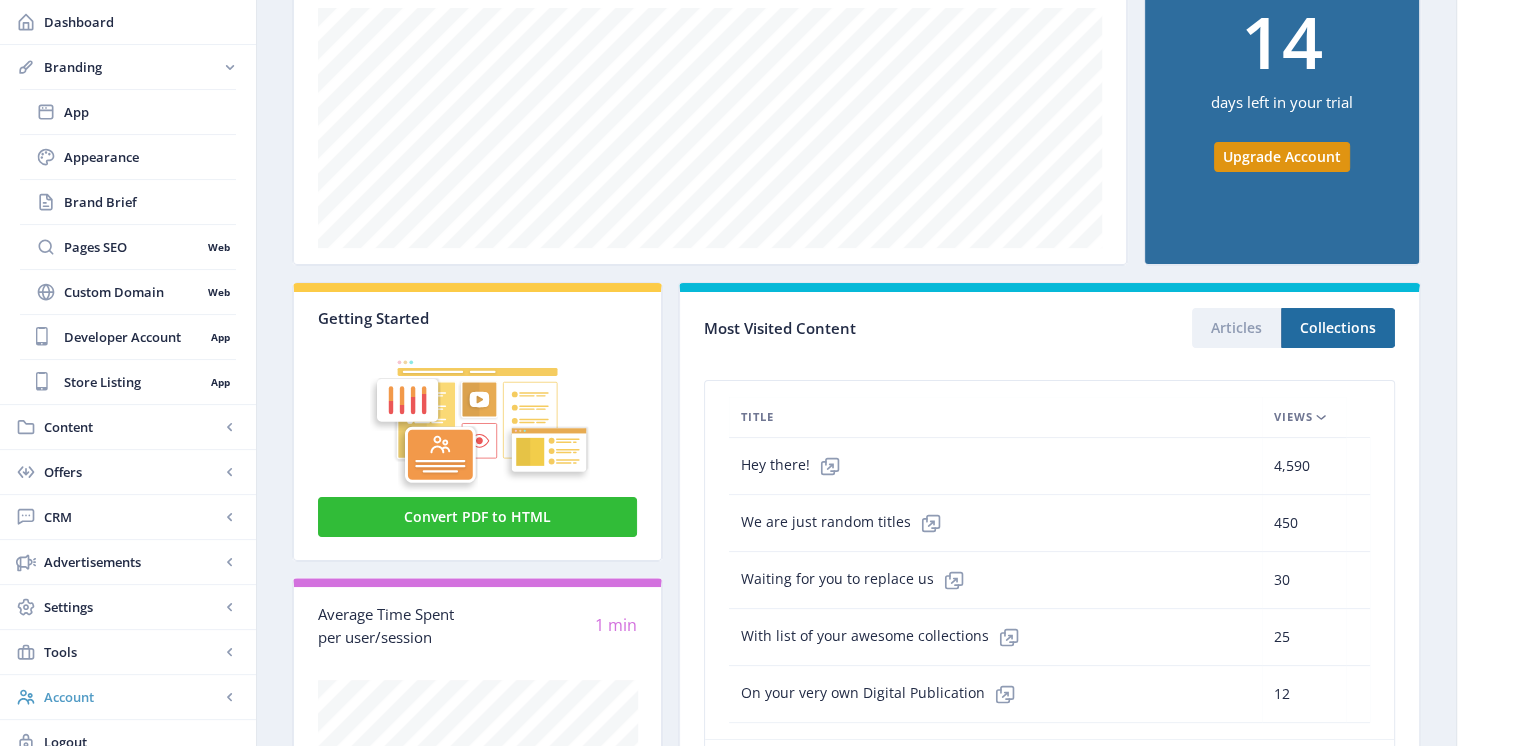 click on "Account" at bounding box center (132, 697) 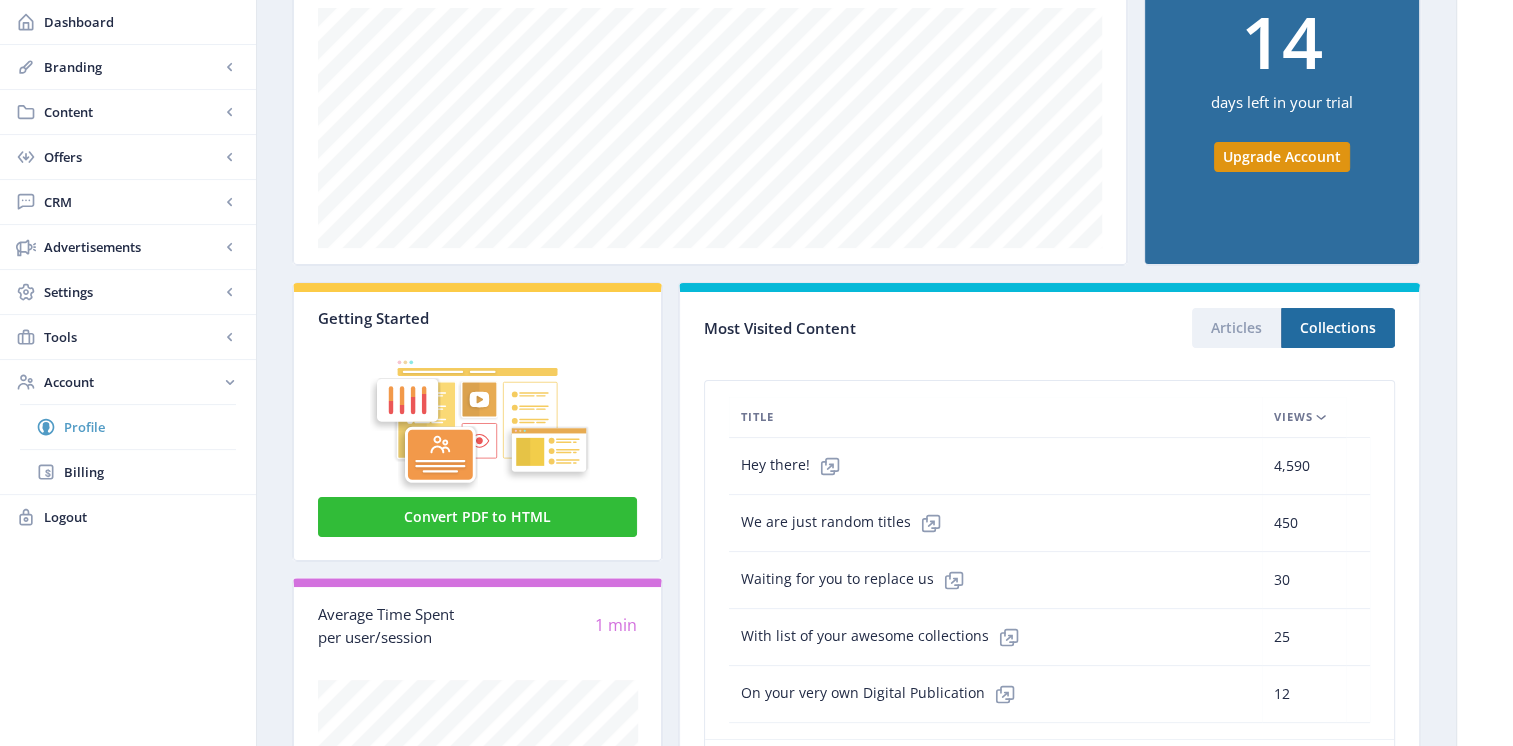 click on "Profile" at bounding box center [128, 427] 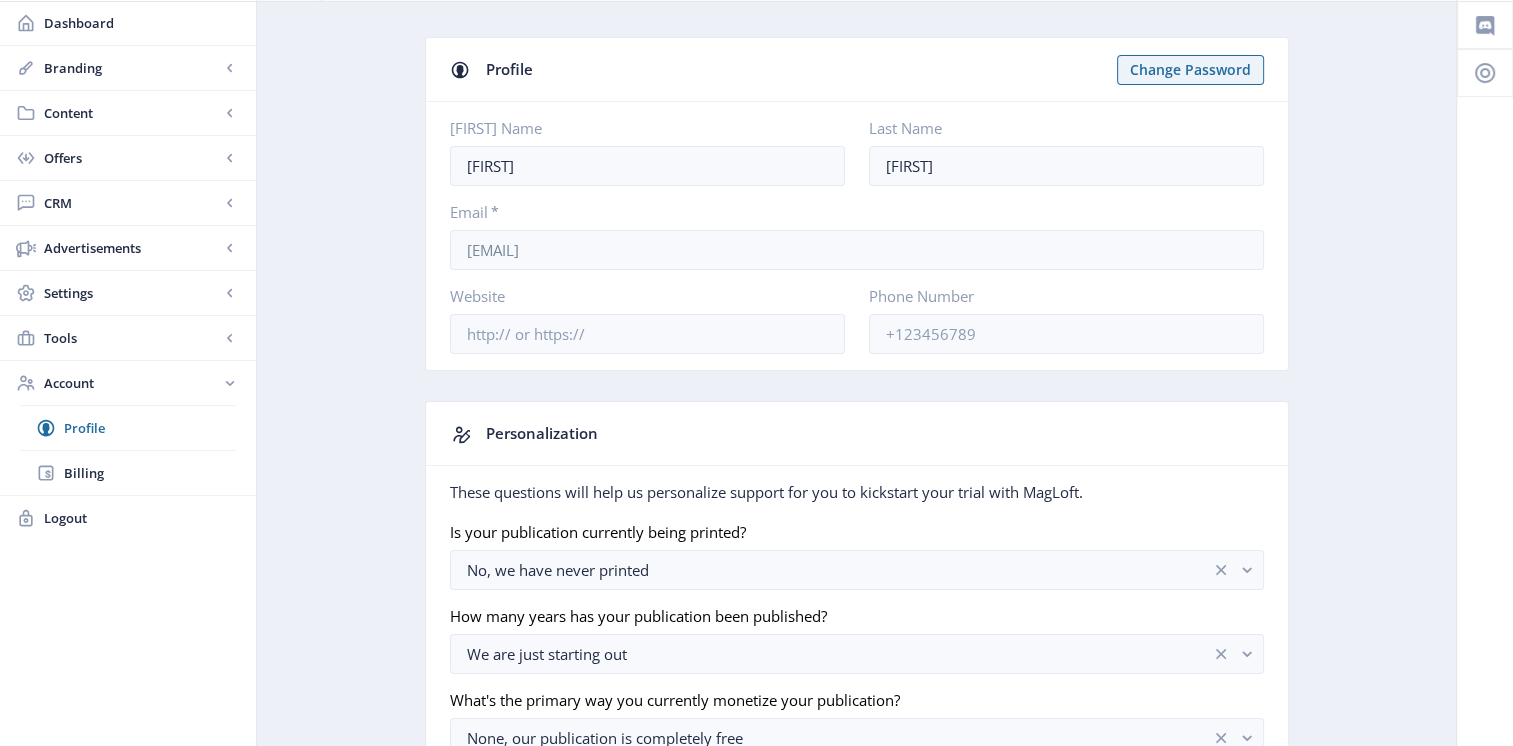 scroll, scrollTop: 241, scrollLeft: 0, axis: vertical 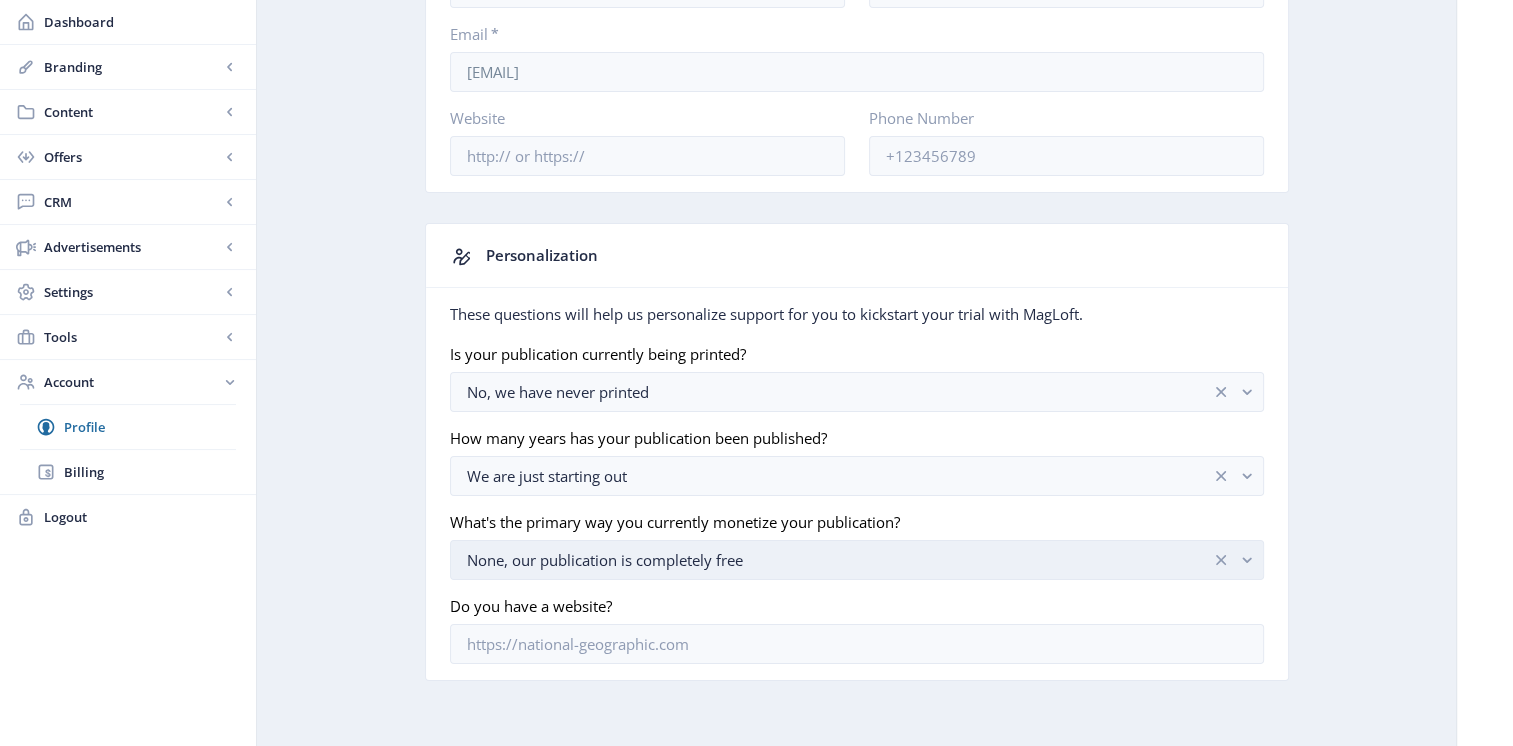 click on "None, our publication is completely free" at bounding box center [839, 560] 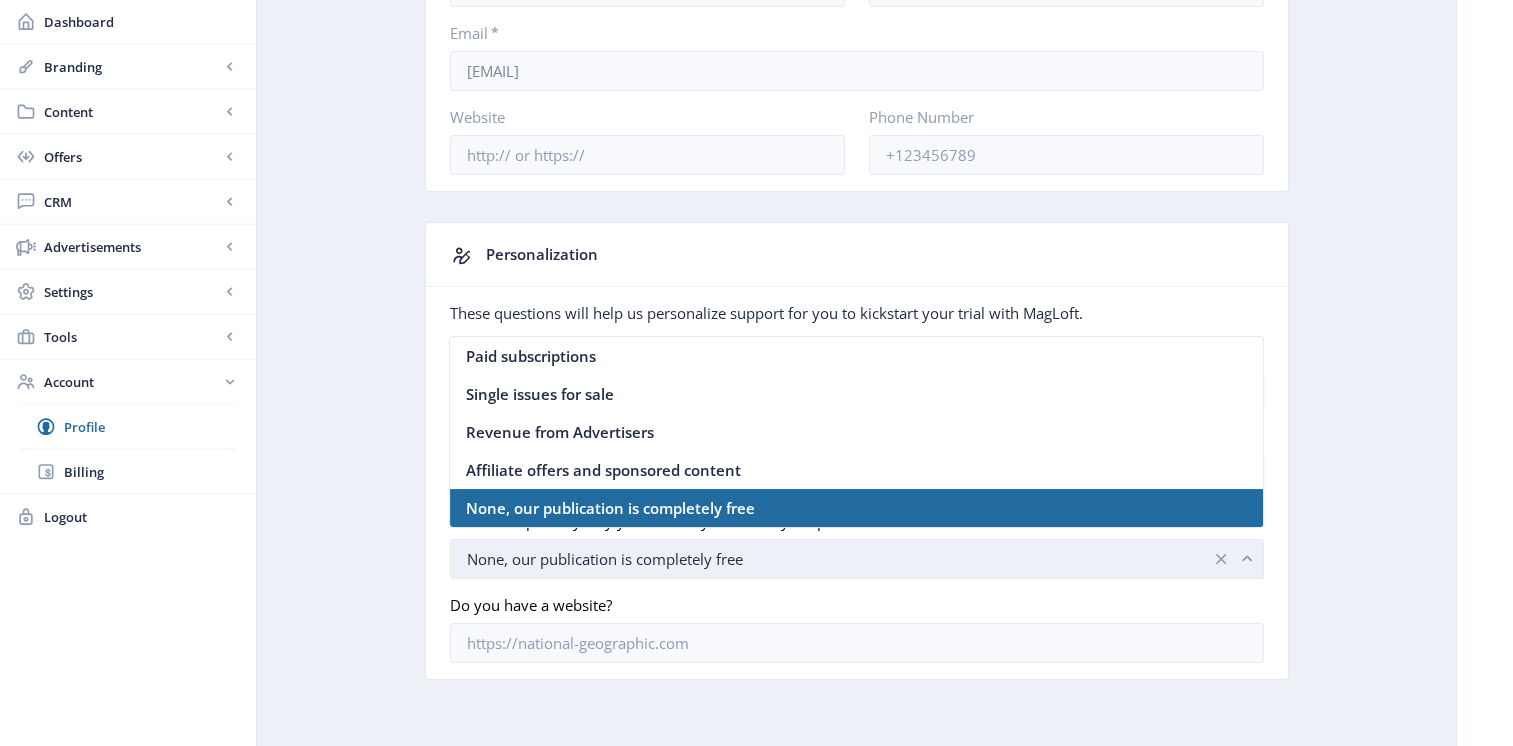 scroll, scrollTop: 0, scrollLeft: 0, axis: both 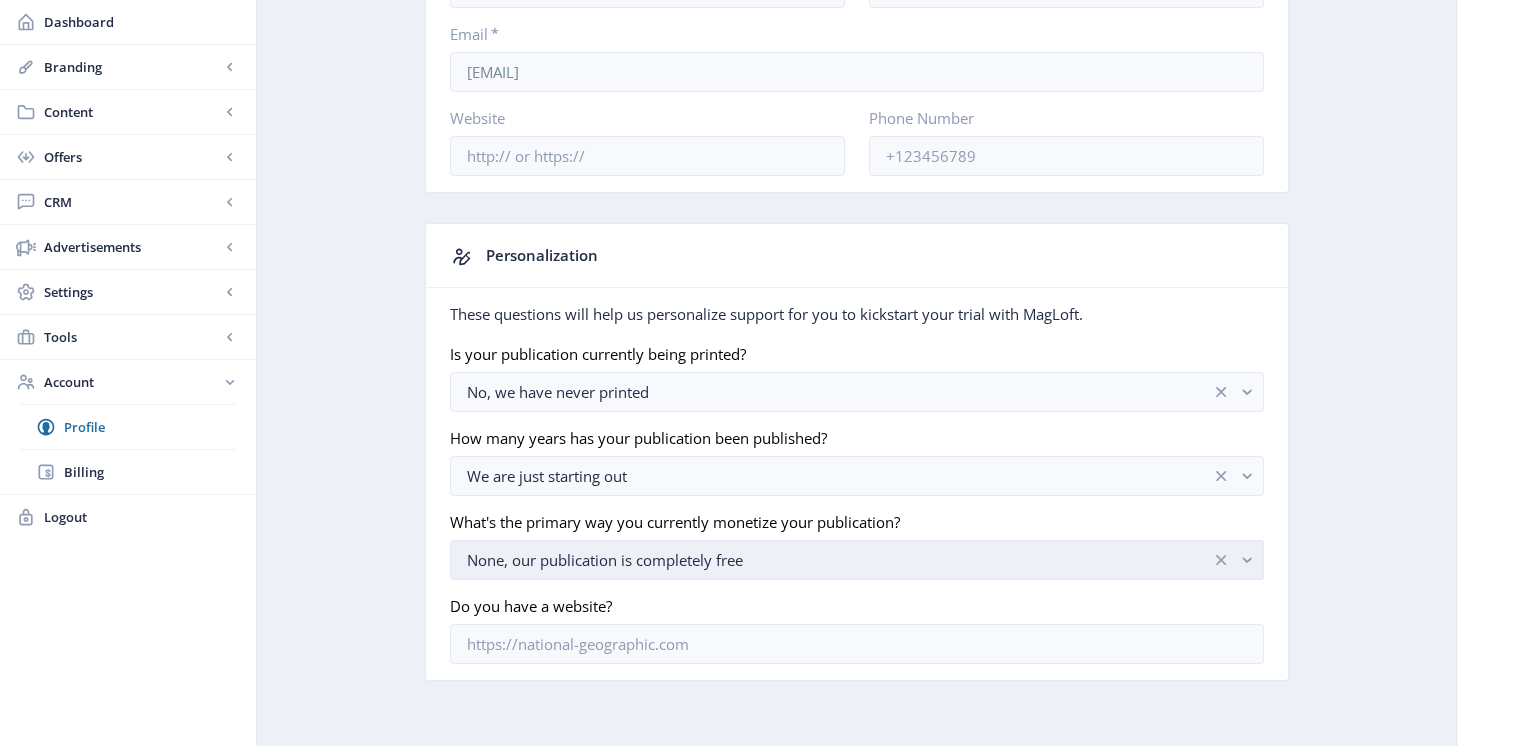 click 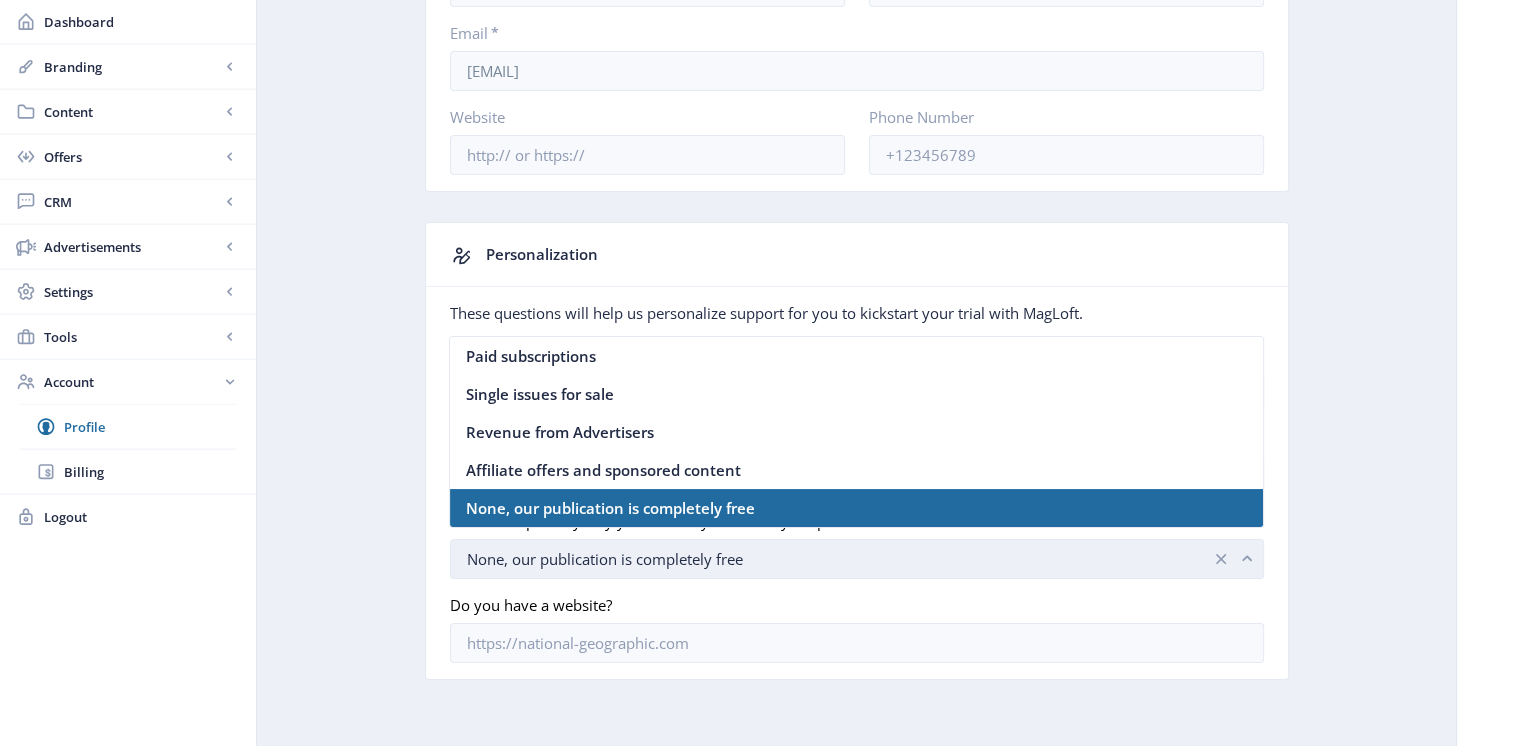 scroll, scrollTop: 0, scrollLeft: 0, axis: both 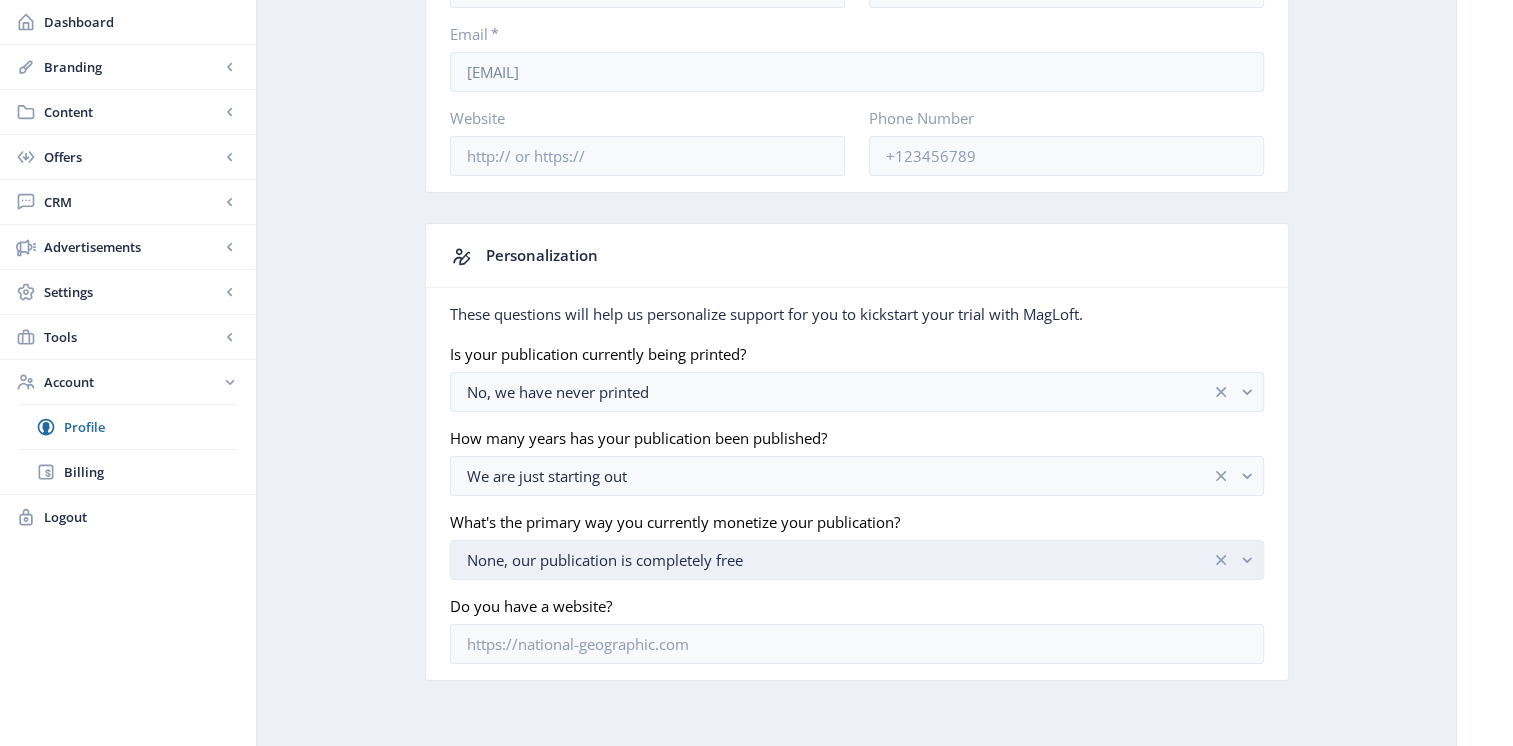 click 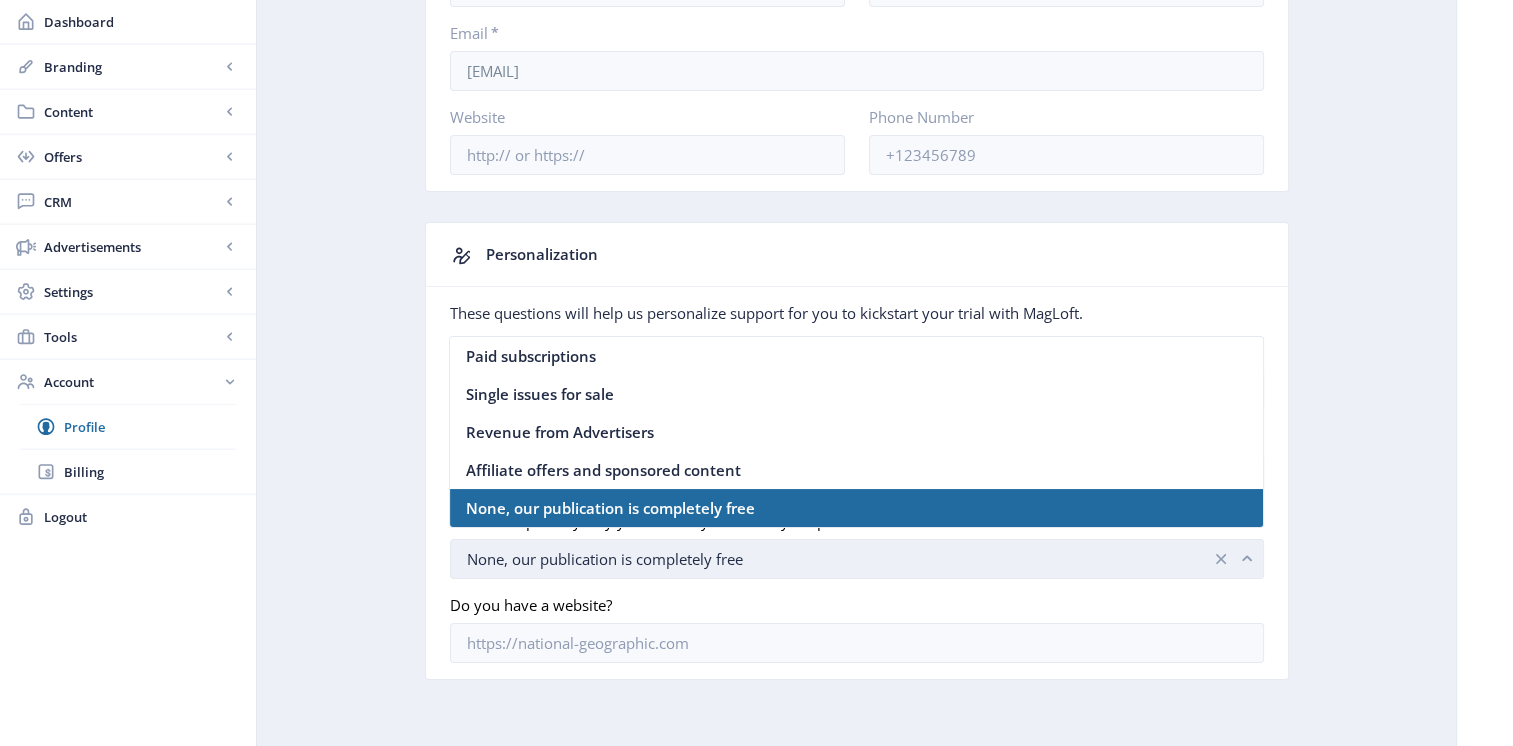 scroll, scrollTop: 0, scrollLeft: 0, axis: both 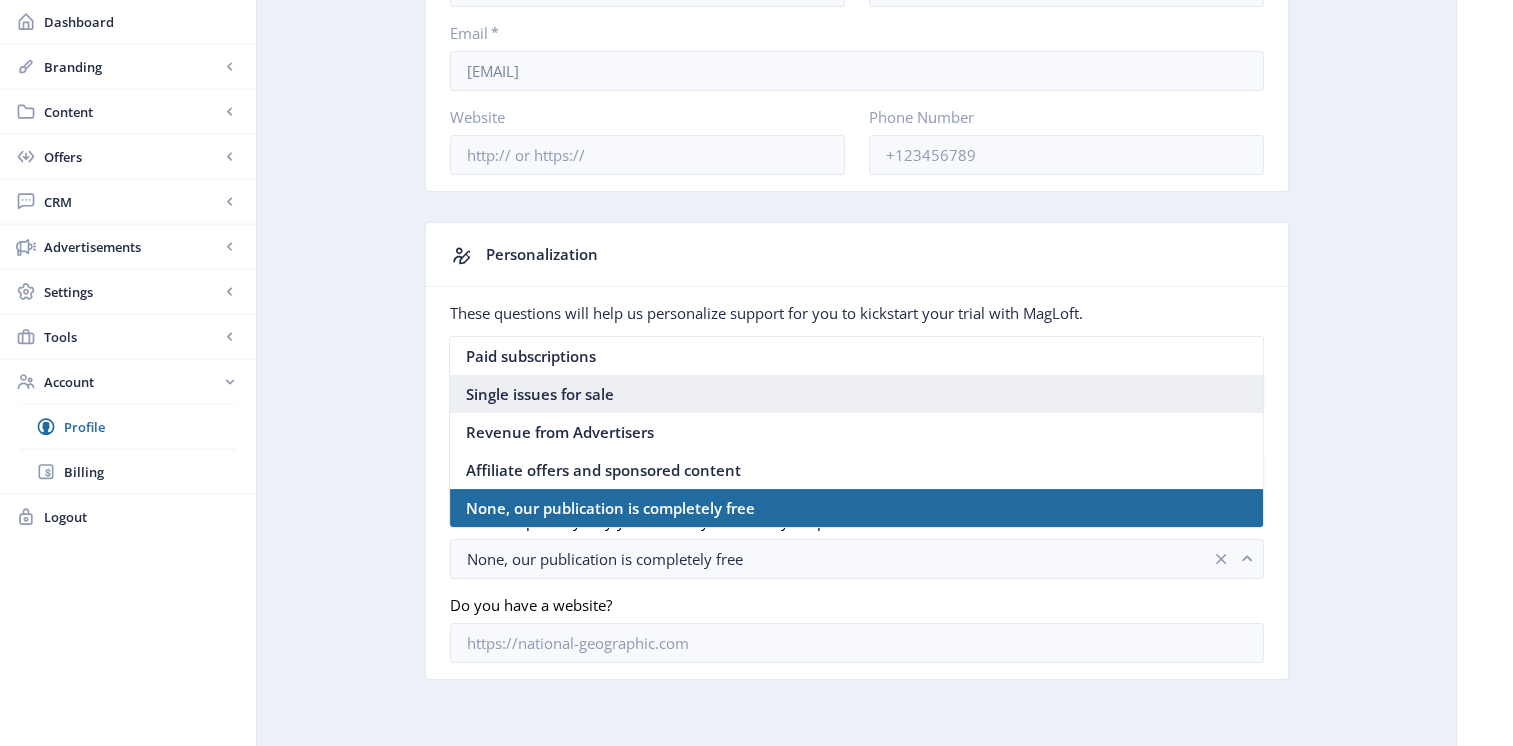 click on "Single issues for sale" at bounding box center [540, 394] 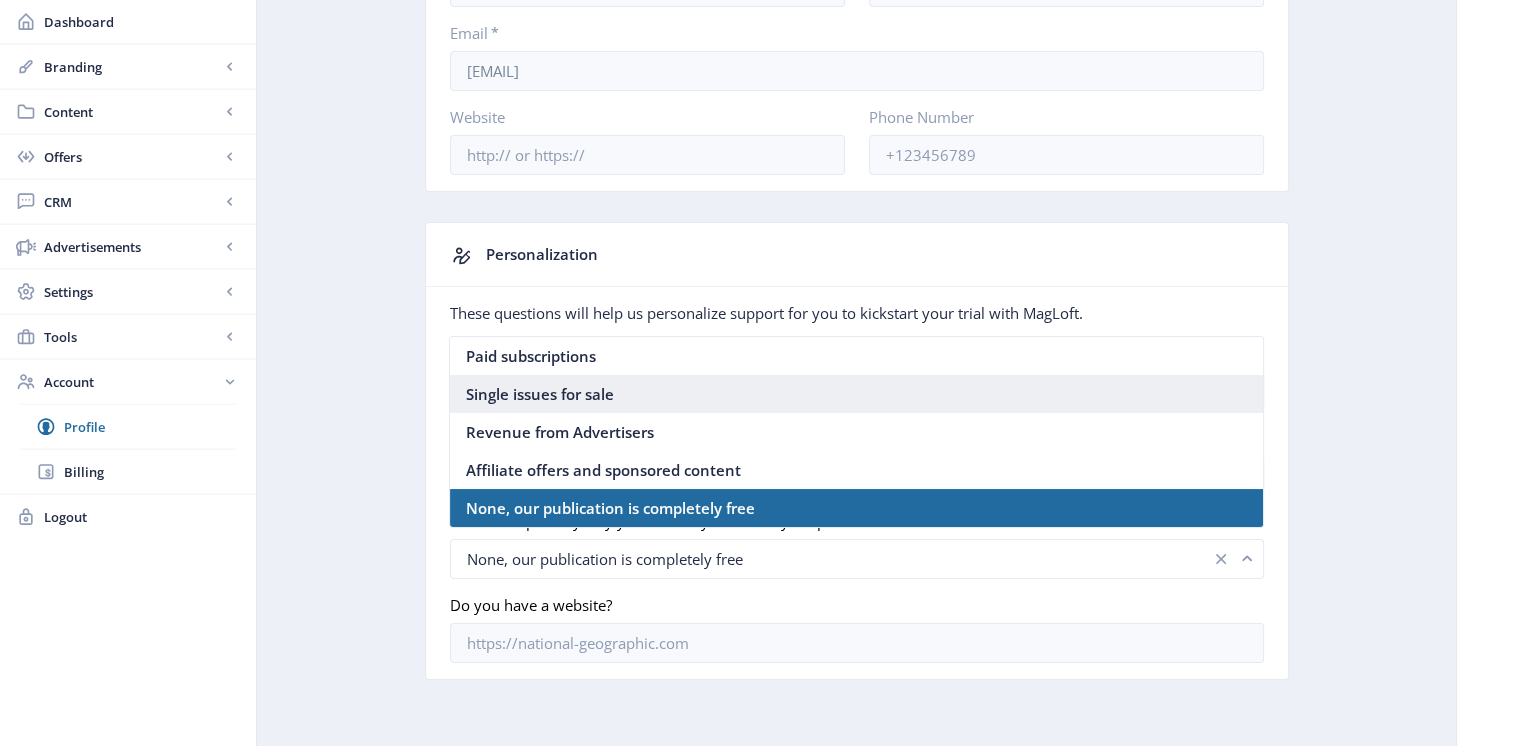 scroll, scrollTop: 241, scrollLeft: 0, axis: vertical 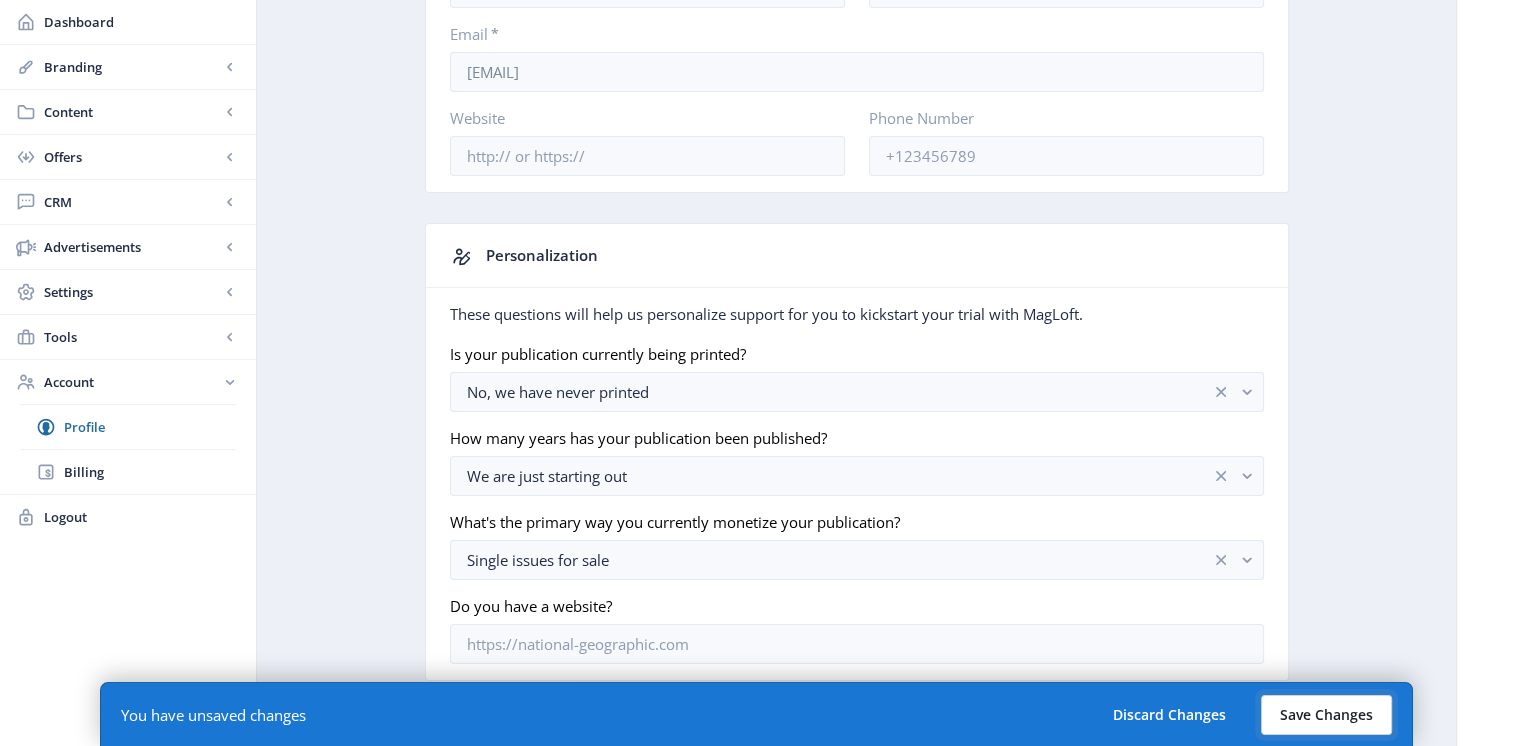 click on "Save Changes" 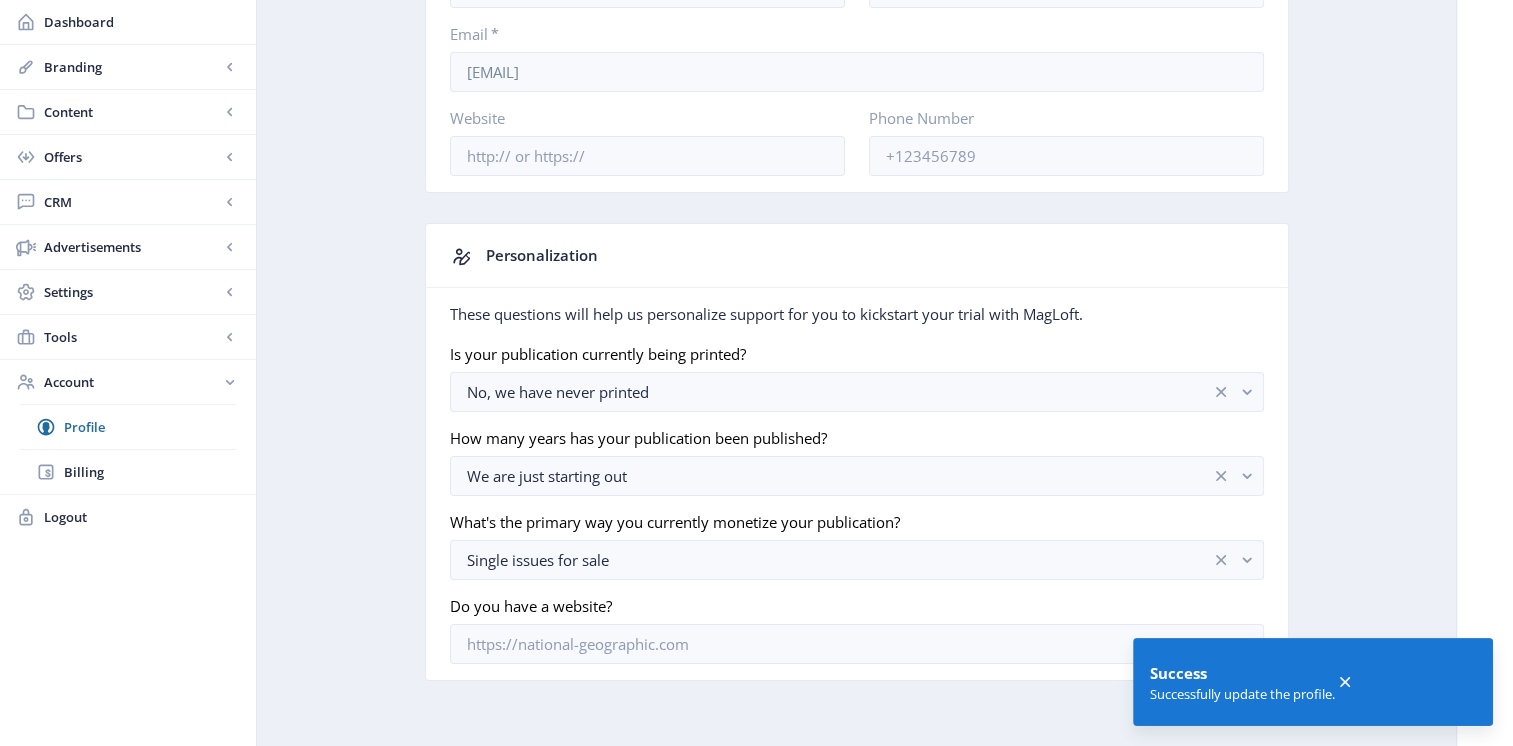 click on "Success Successfully update the profile." 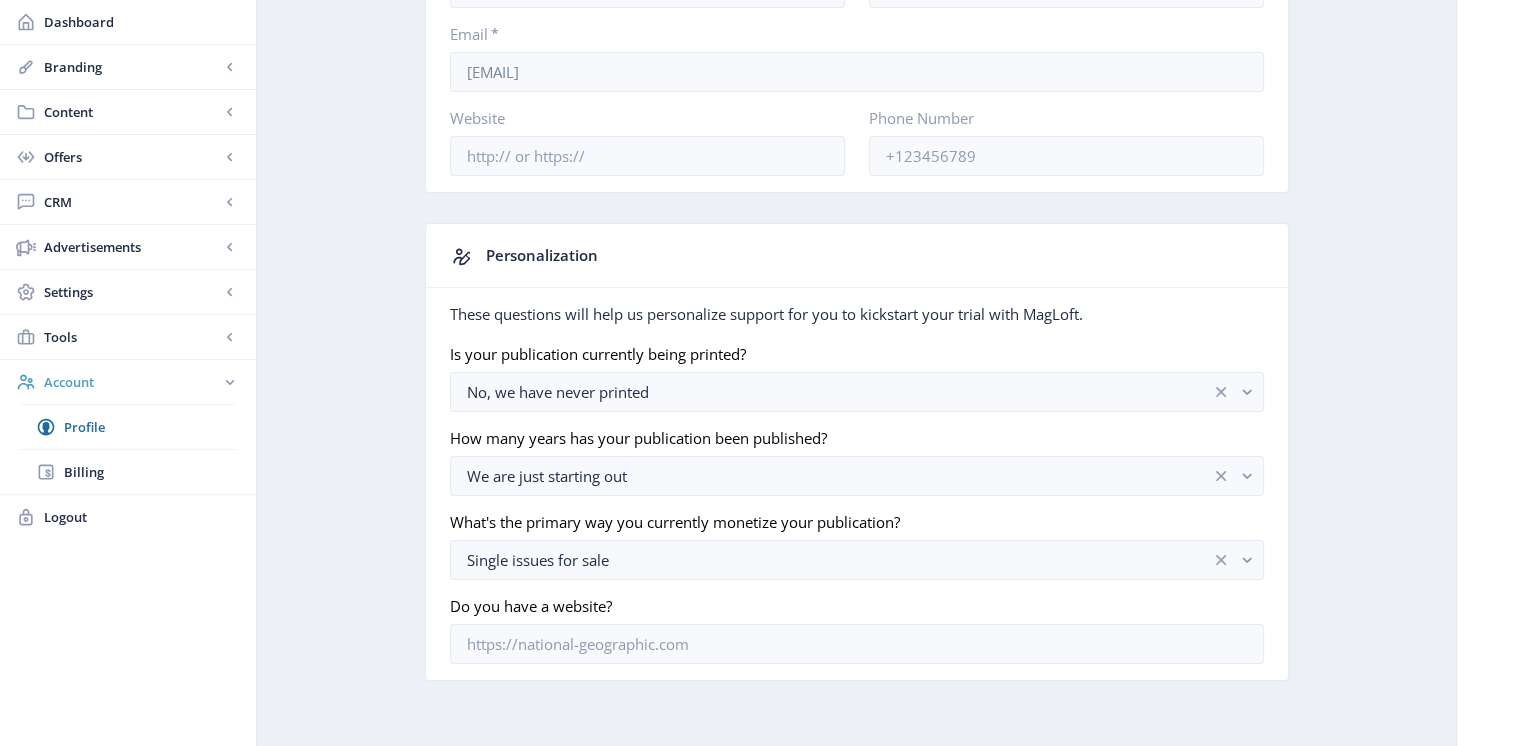 scroll, scrollTop: 0, scrollLeft: 0, axis: both 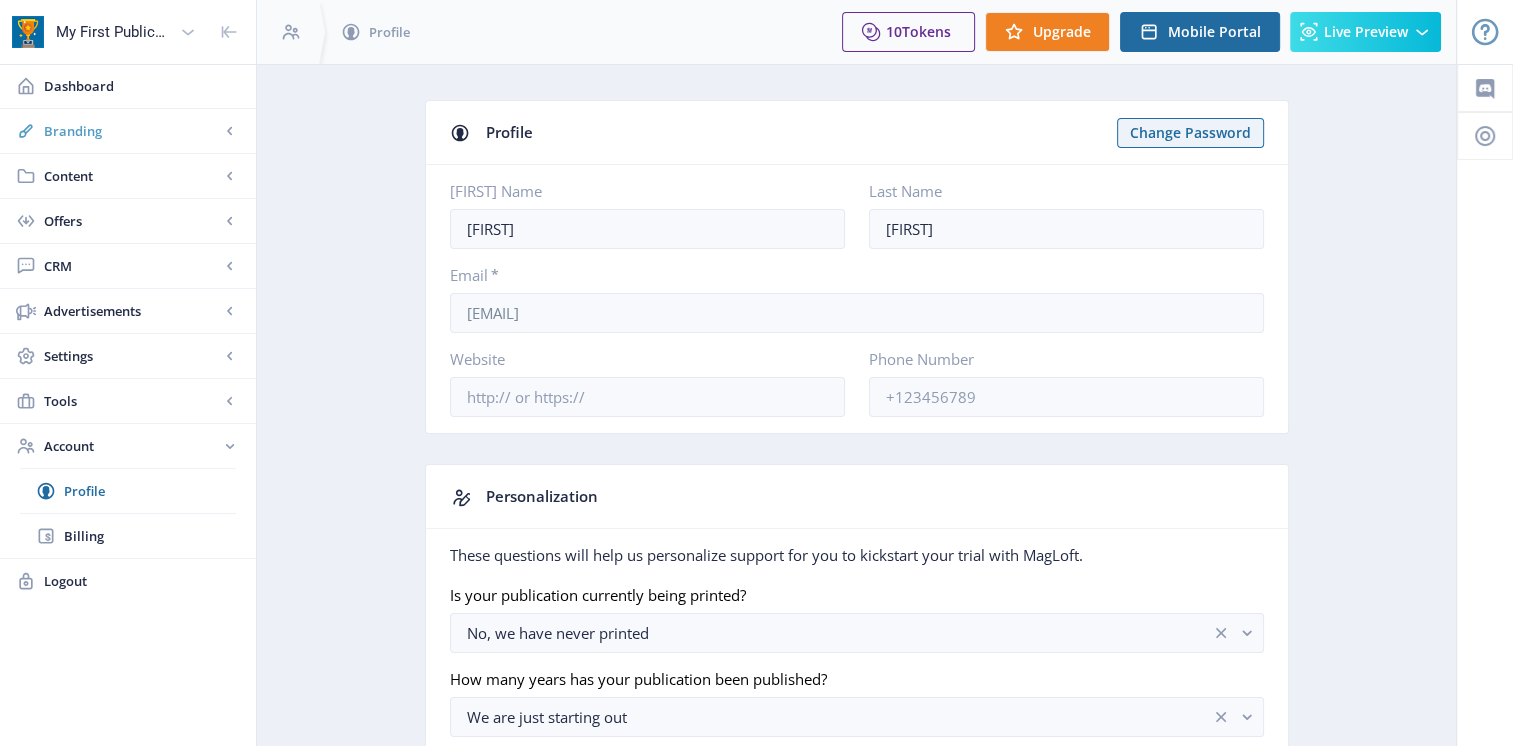 click on "Branding" at bounding box center [128, 131] 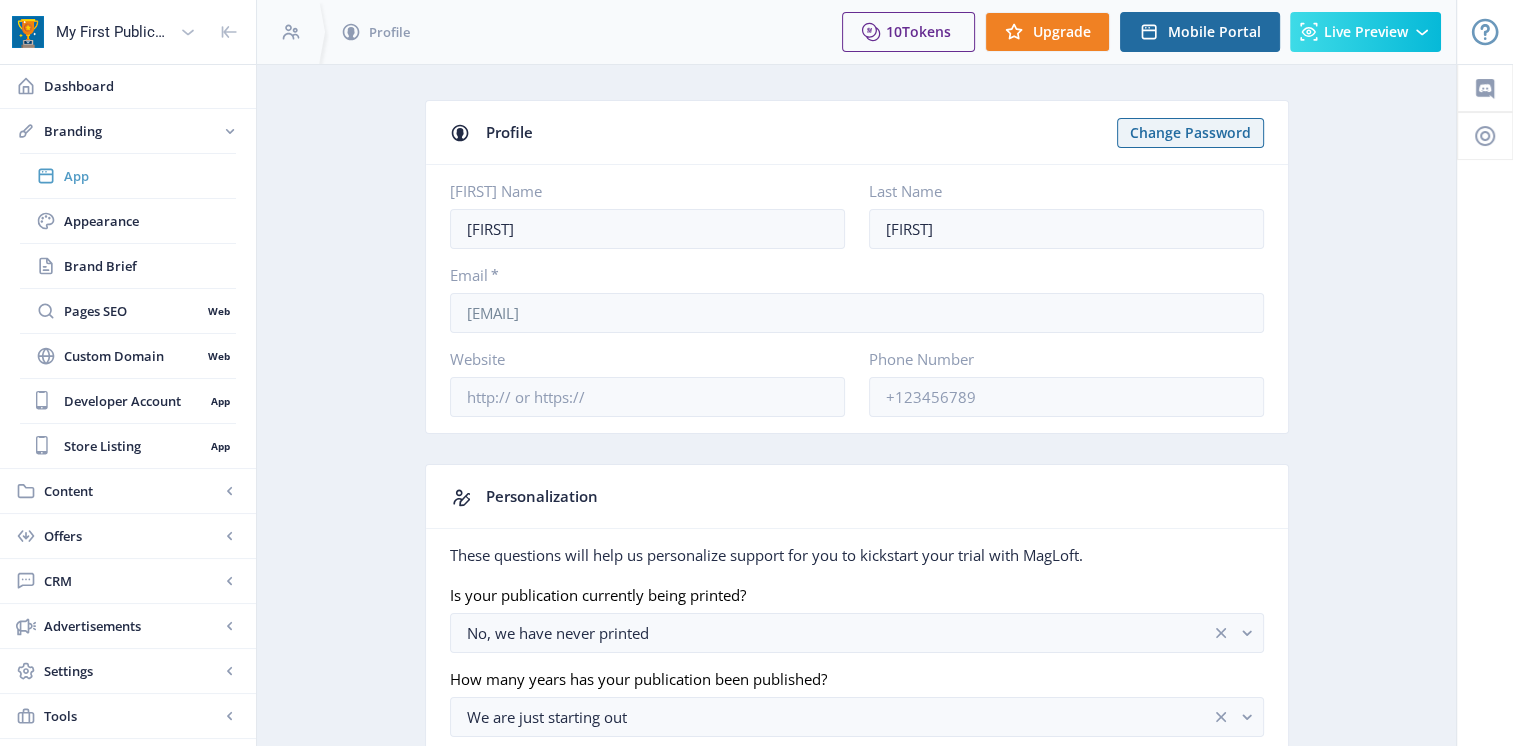 click on "App" at bounding box center [150, 176] 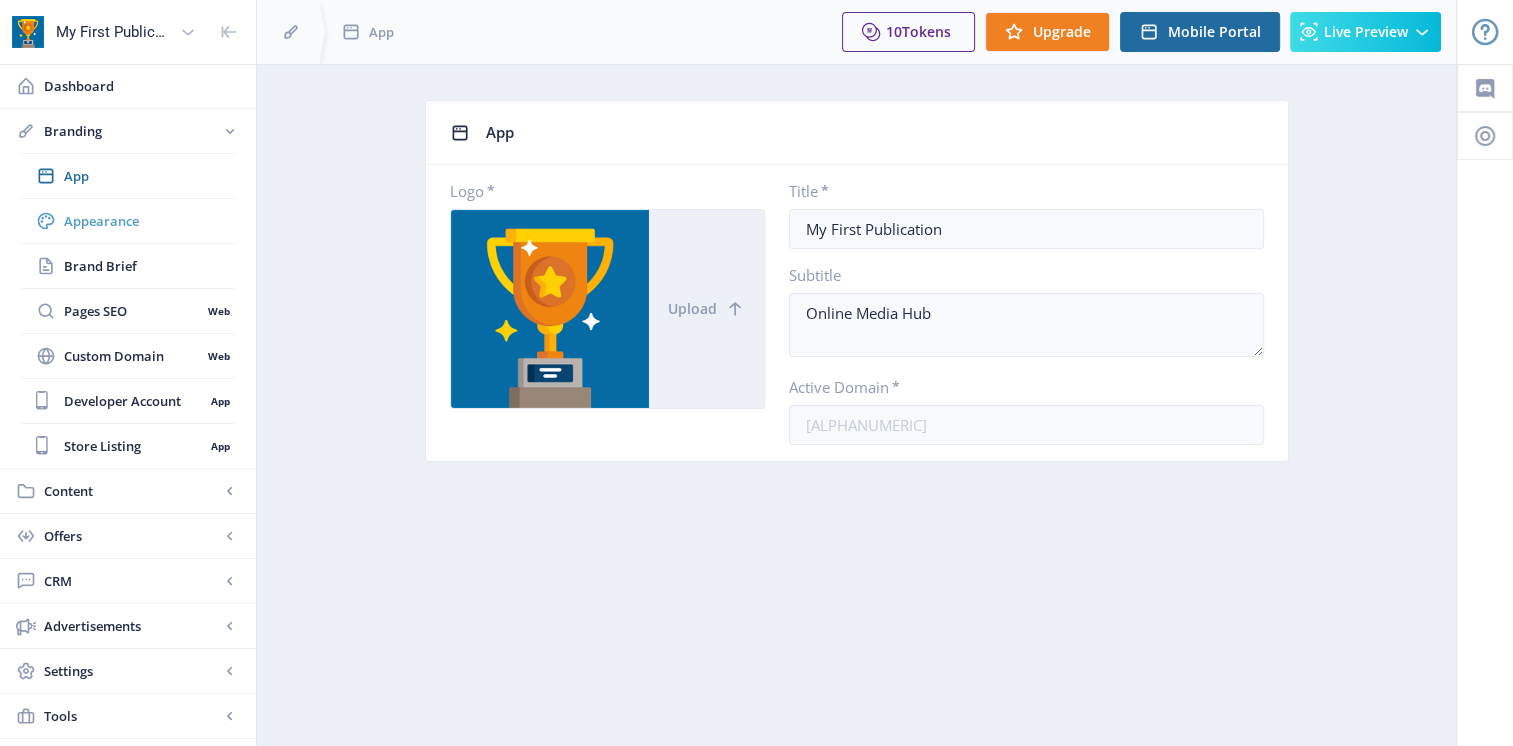 click on "Appearance" at bounding box center [150, 221] 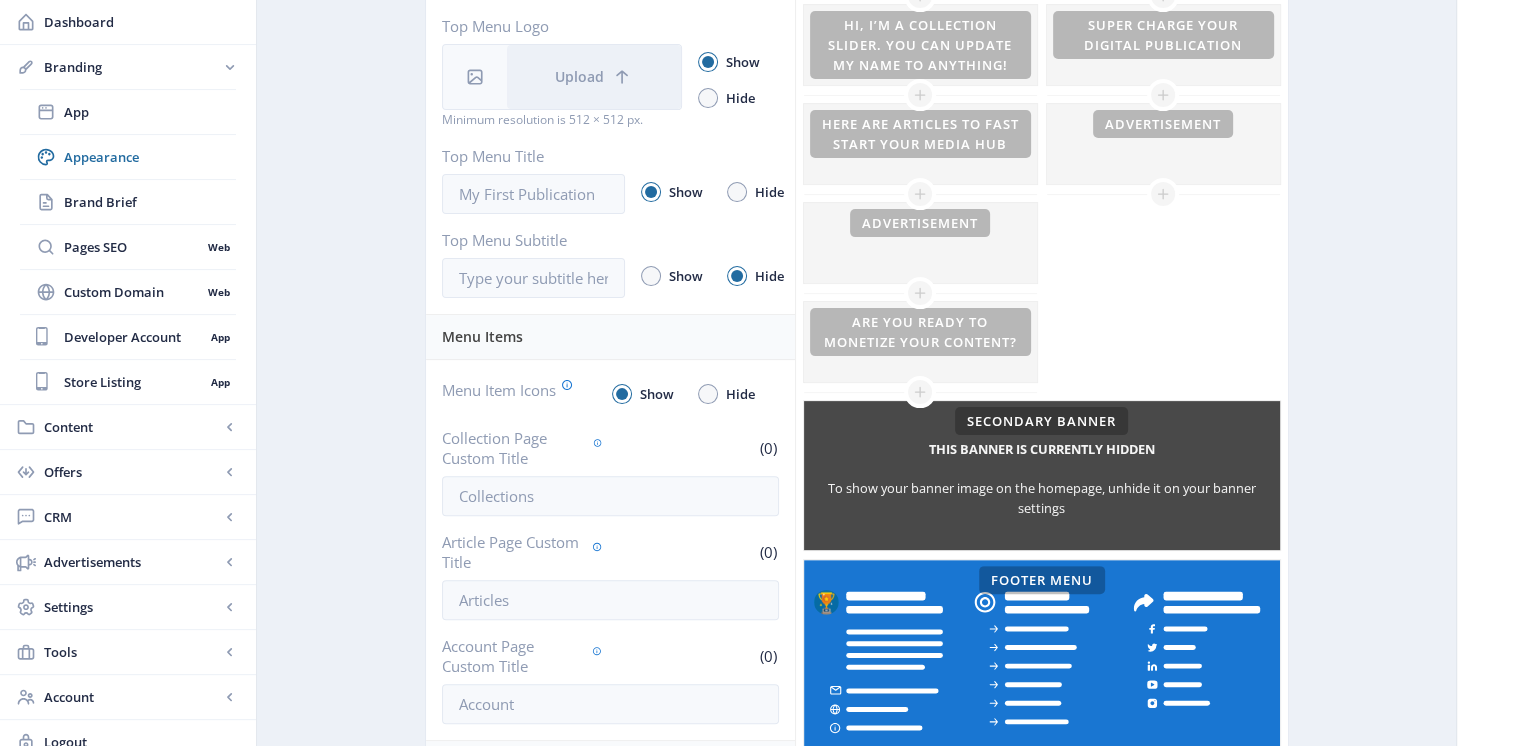 scroll, scrollTop: 0, scrollLeft: 0, axis: both 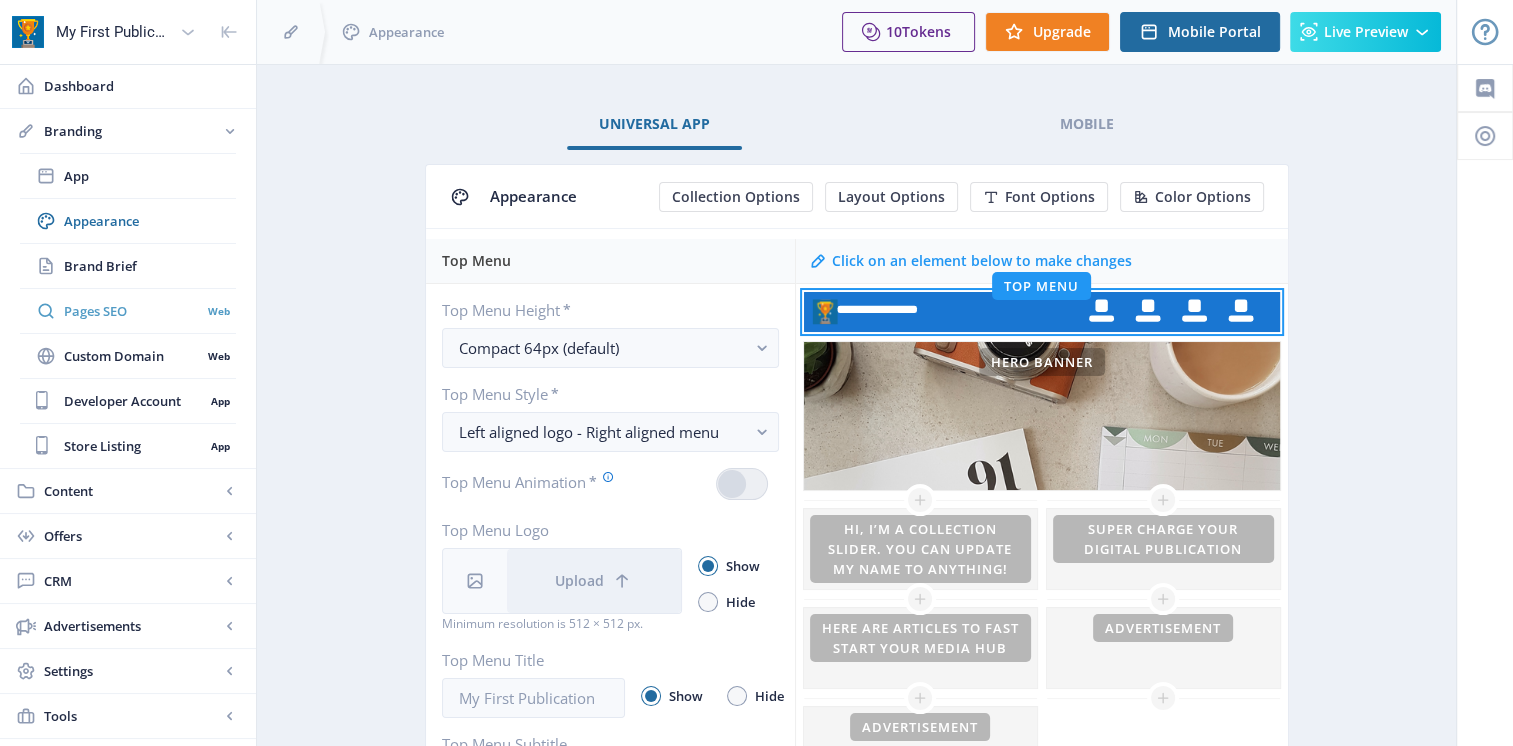 click on "Pages SEO" at bounding box center (132, 311) 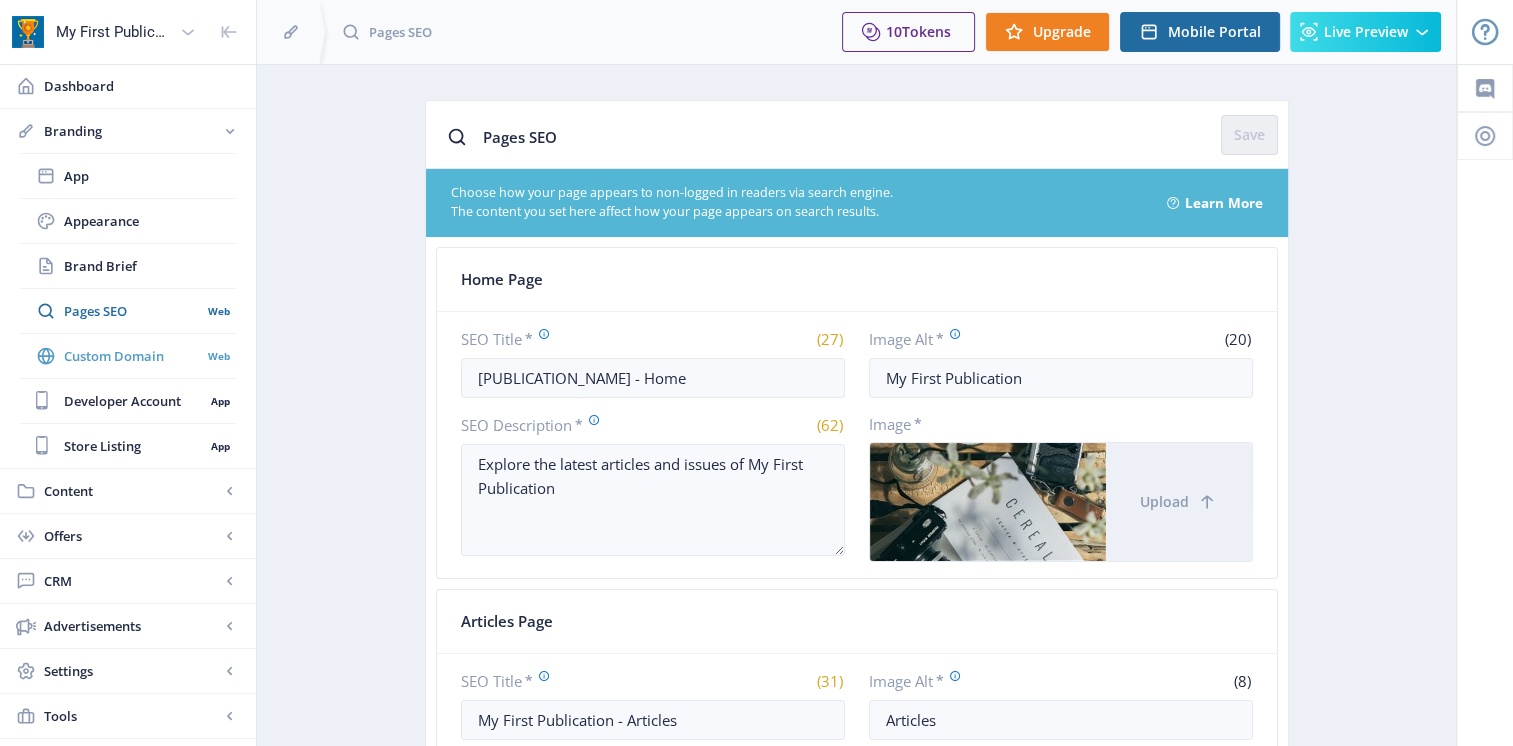 click on "Custom Domain" at bounding box center [132, 356] 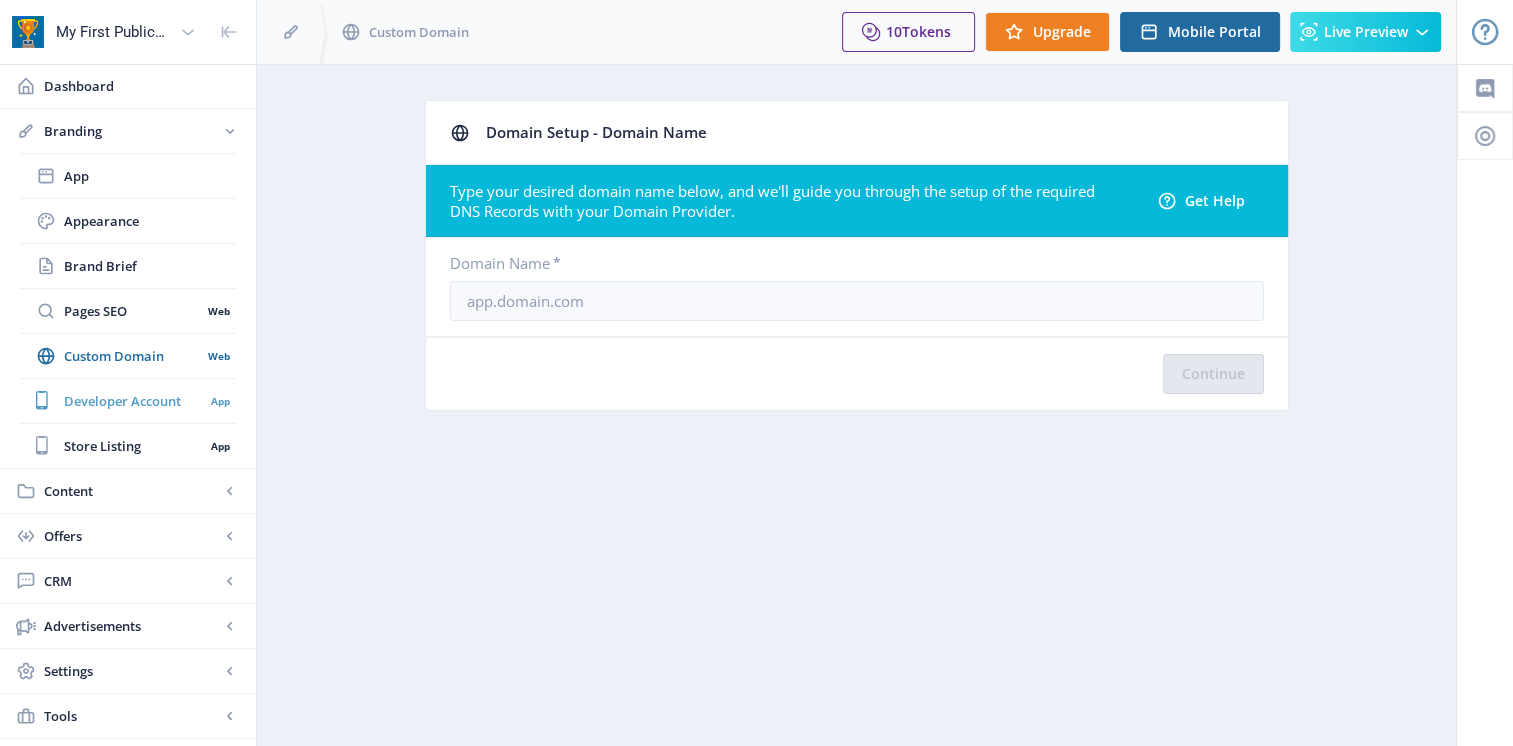click on "Developer Account App" at bounding box center [128, 401] 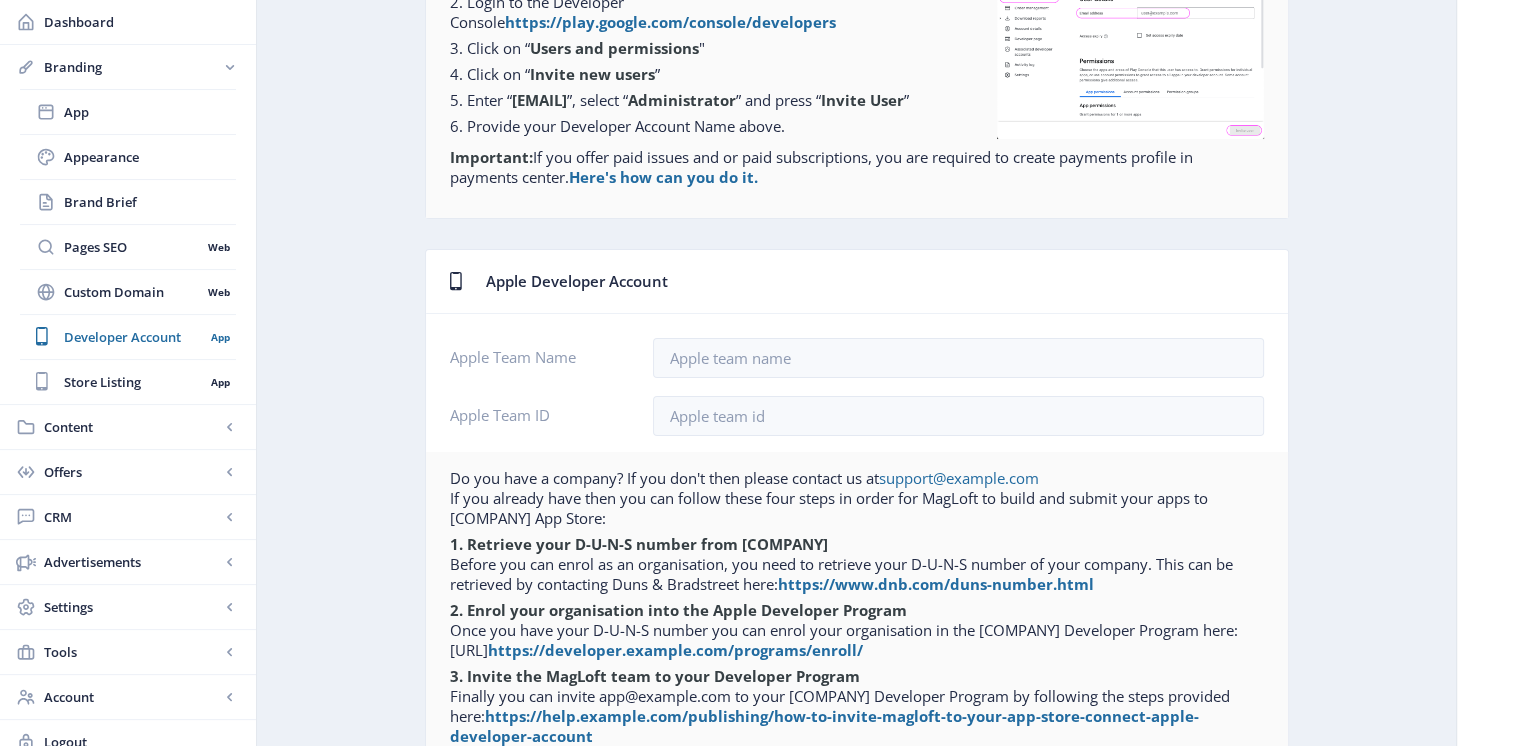 scroll, scrollTop: 306, scrollLeft: 0, axis: vertical 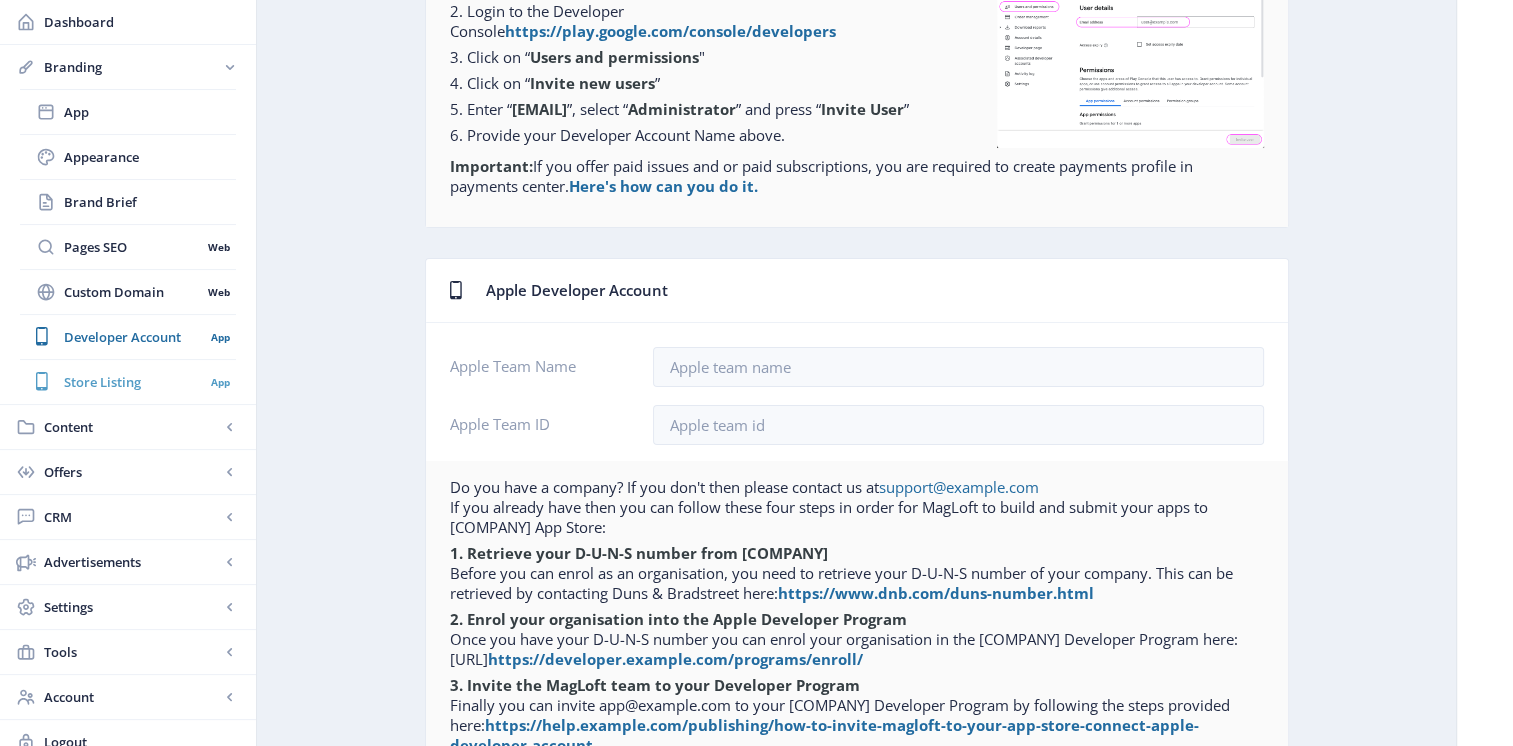 click on "Store Listing App" at bounding box center (128, 382) 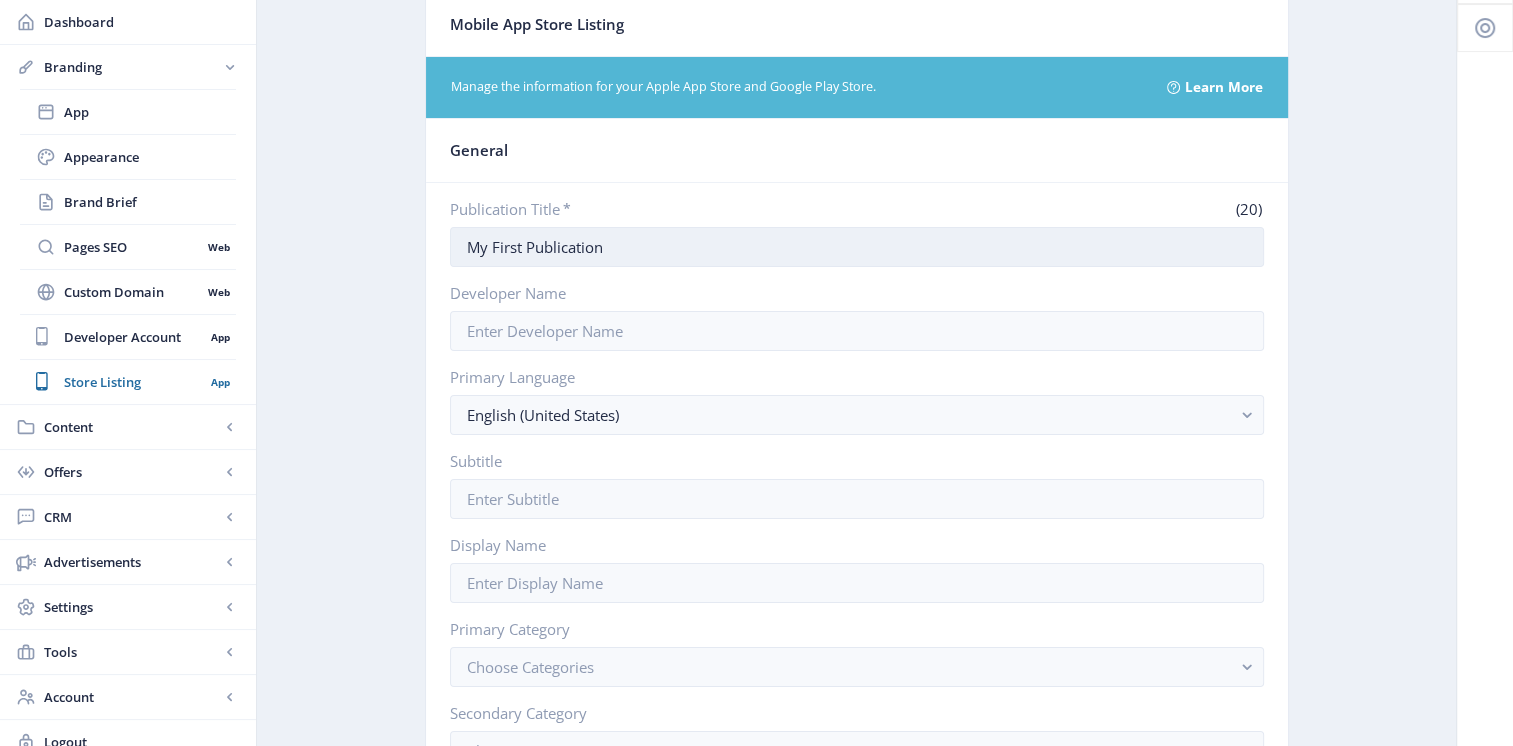 scroll, scrollTop: 0, scrollLeft: 0, axis: both 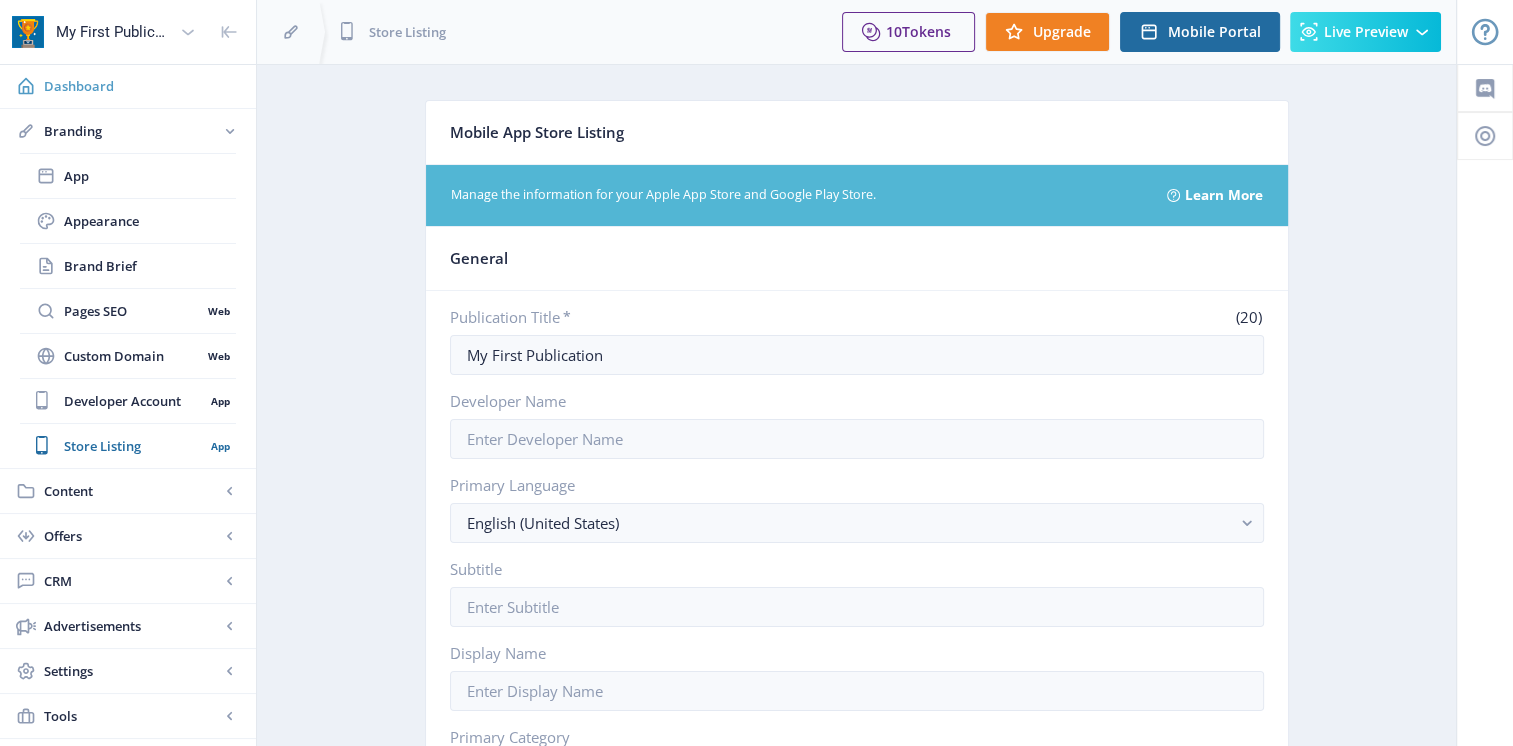 click on "Dashboard" at bounding box center (142, 86) 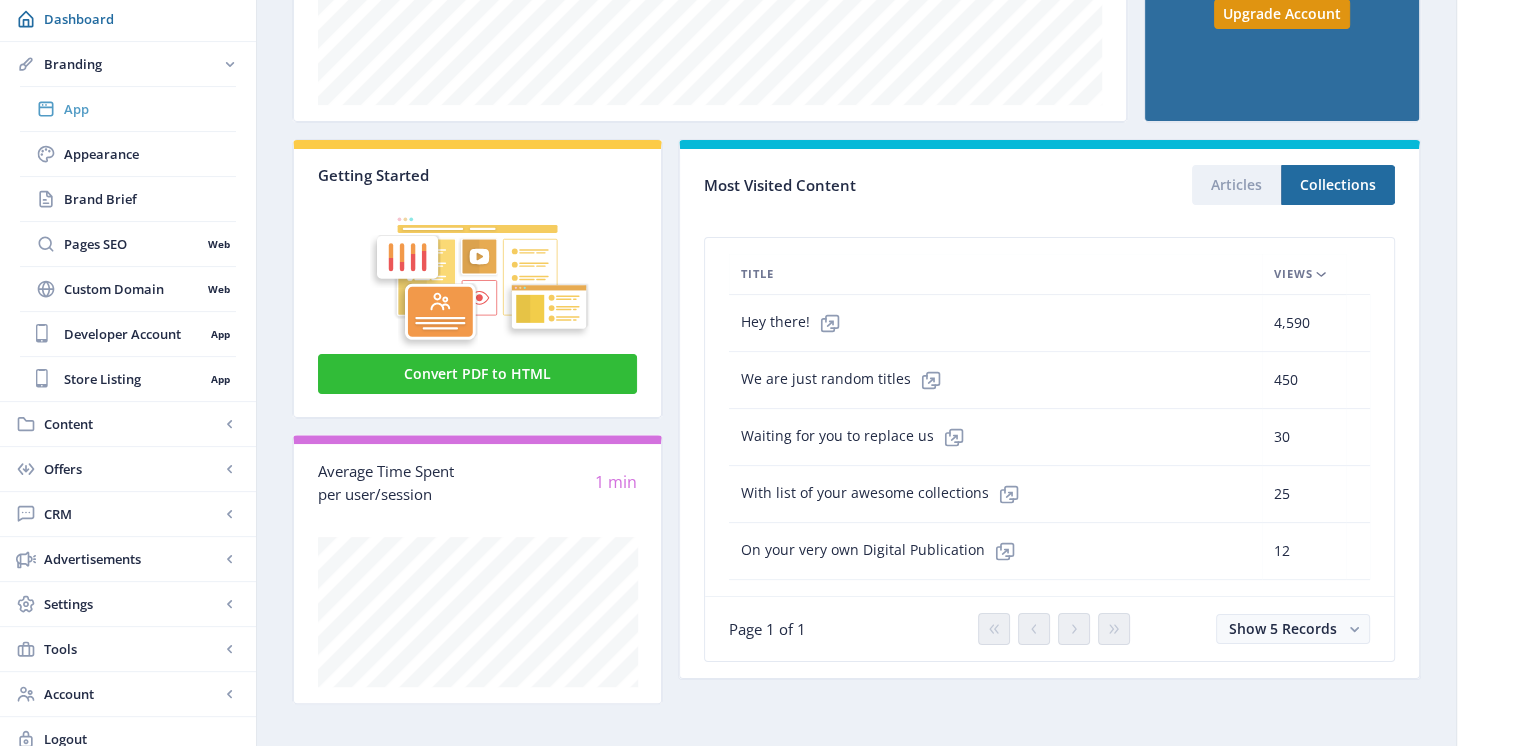 scroll, scrollTop: 536, scrollLeft: 0, axis: vertical 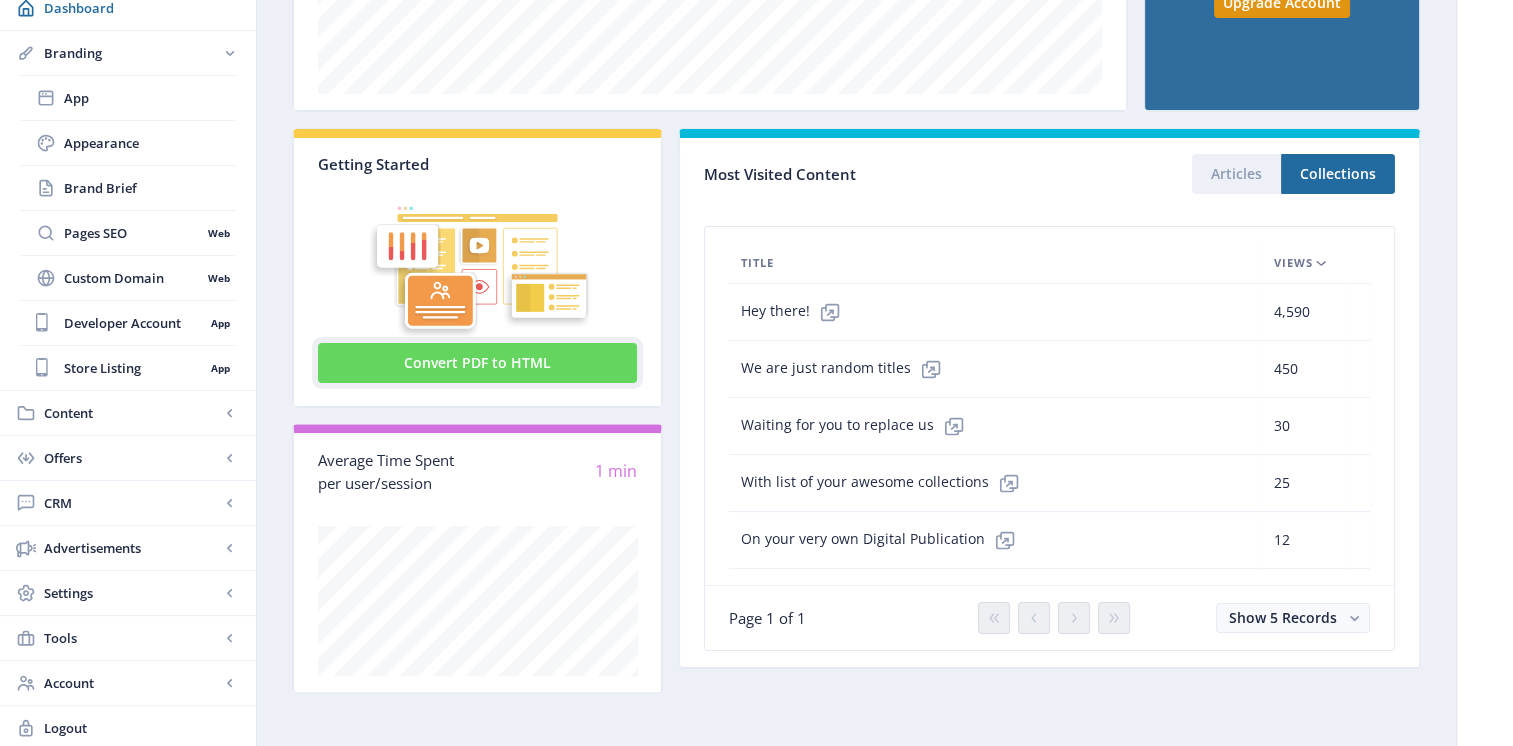 click on "Convert PDF to HTML" 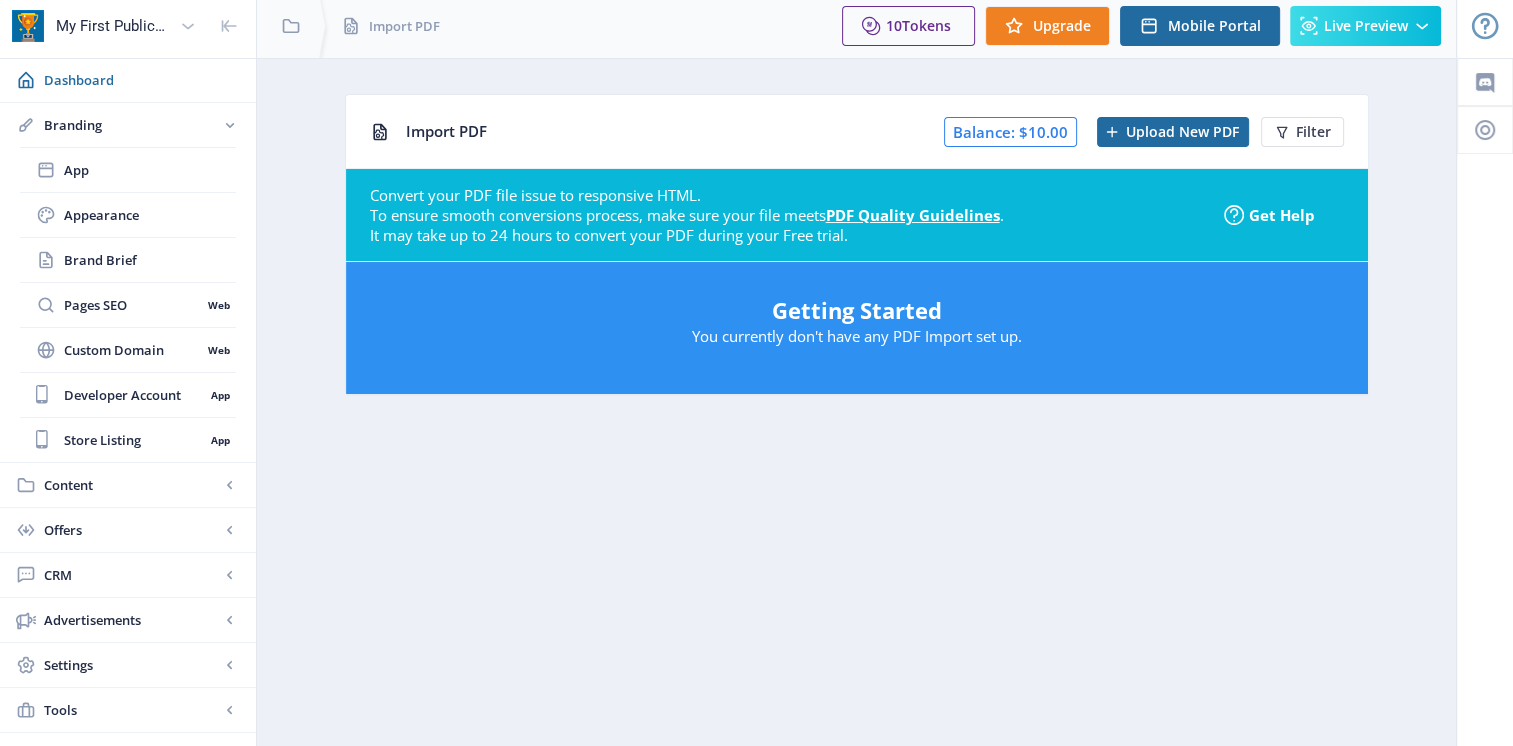 scroll, scrollTop: 0, scrollLeft: 0, axis: both 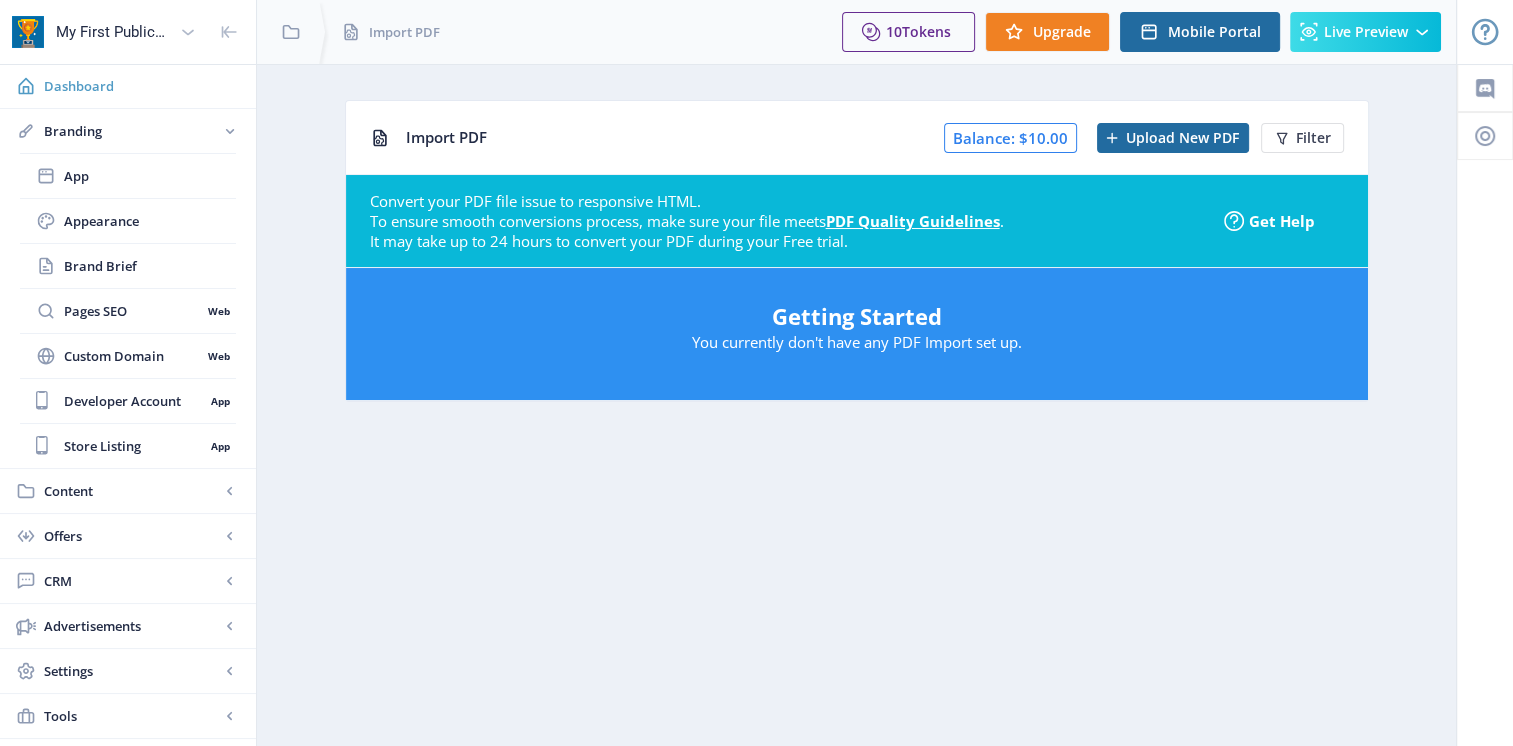 click on "Dashboard" at bounding box center (142, 86) 